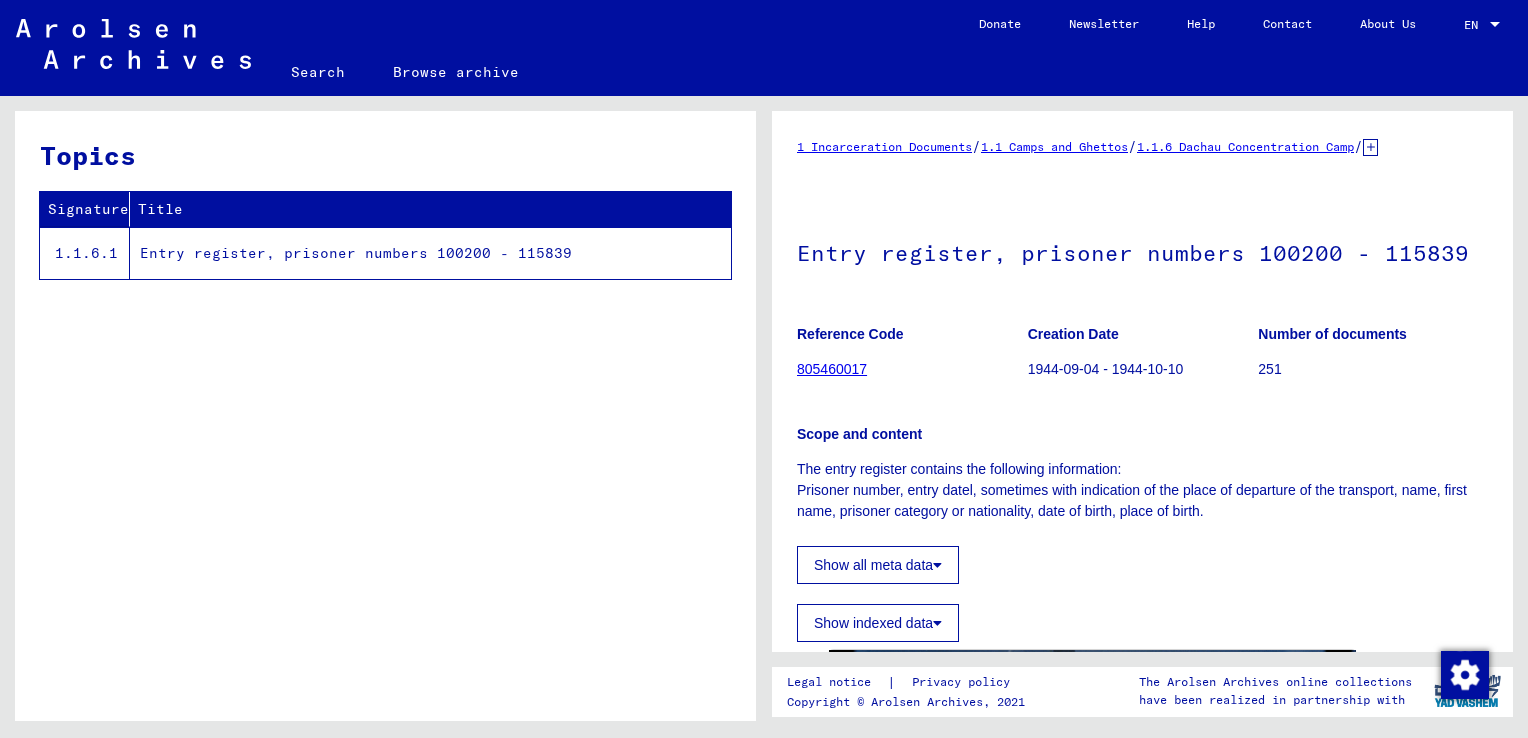 scroll, scrollTop: 0, scrollLeft: 0, axis: both 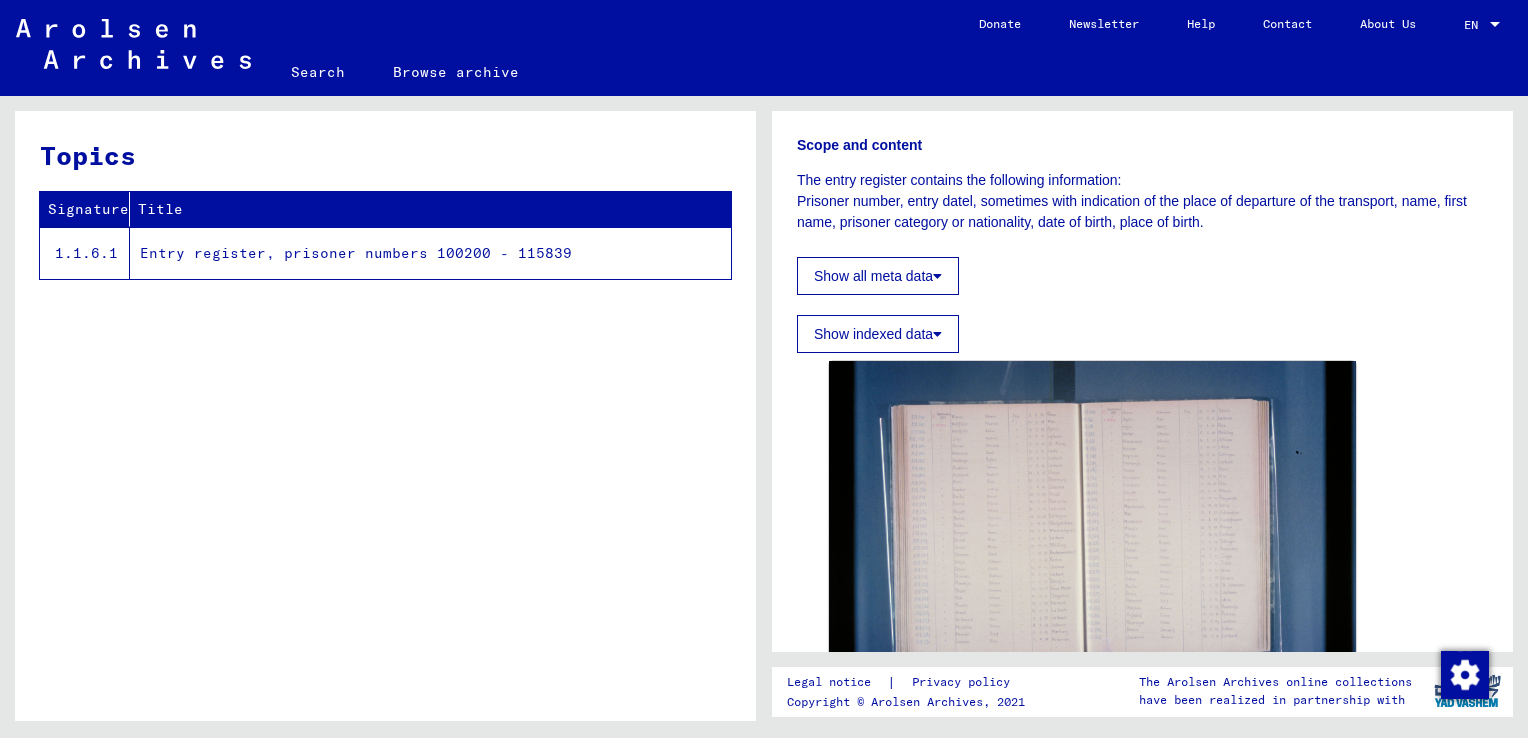click on "Entry register, prisoner numbers 100200 - 115839" 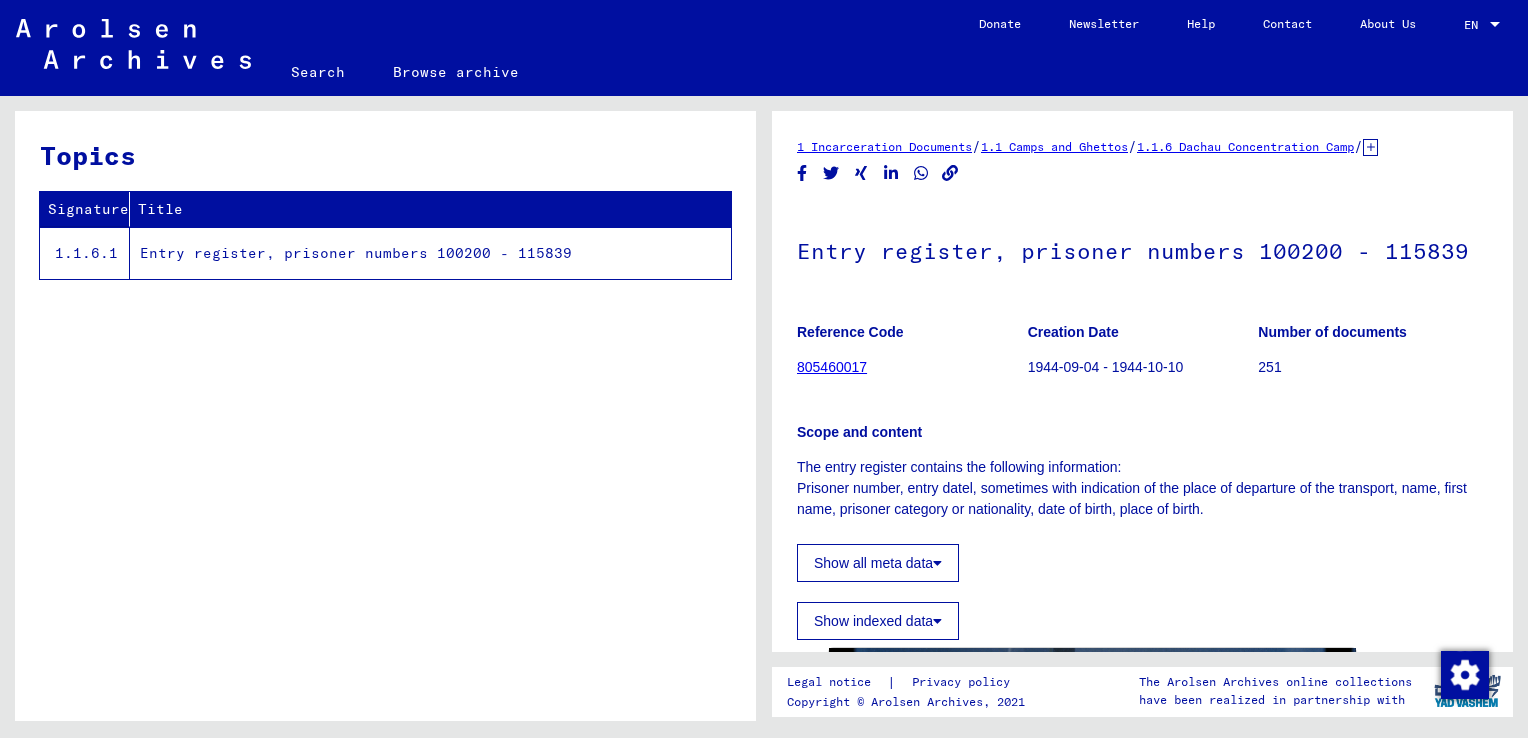 click 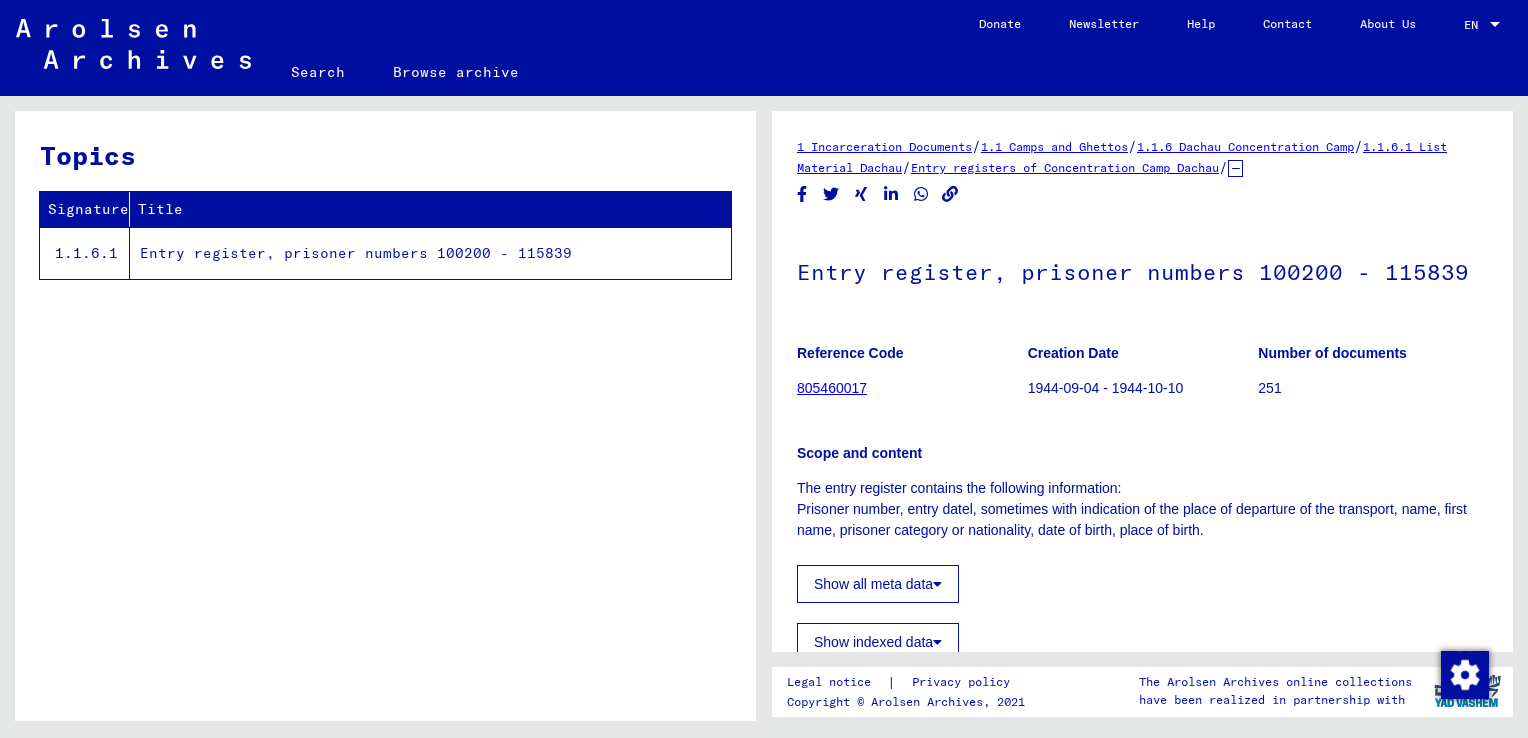 click on "Entry registers of Concentration Camp Dachau" 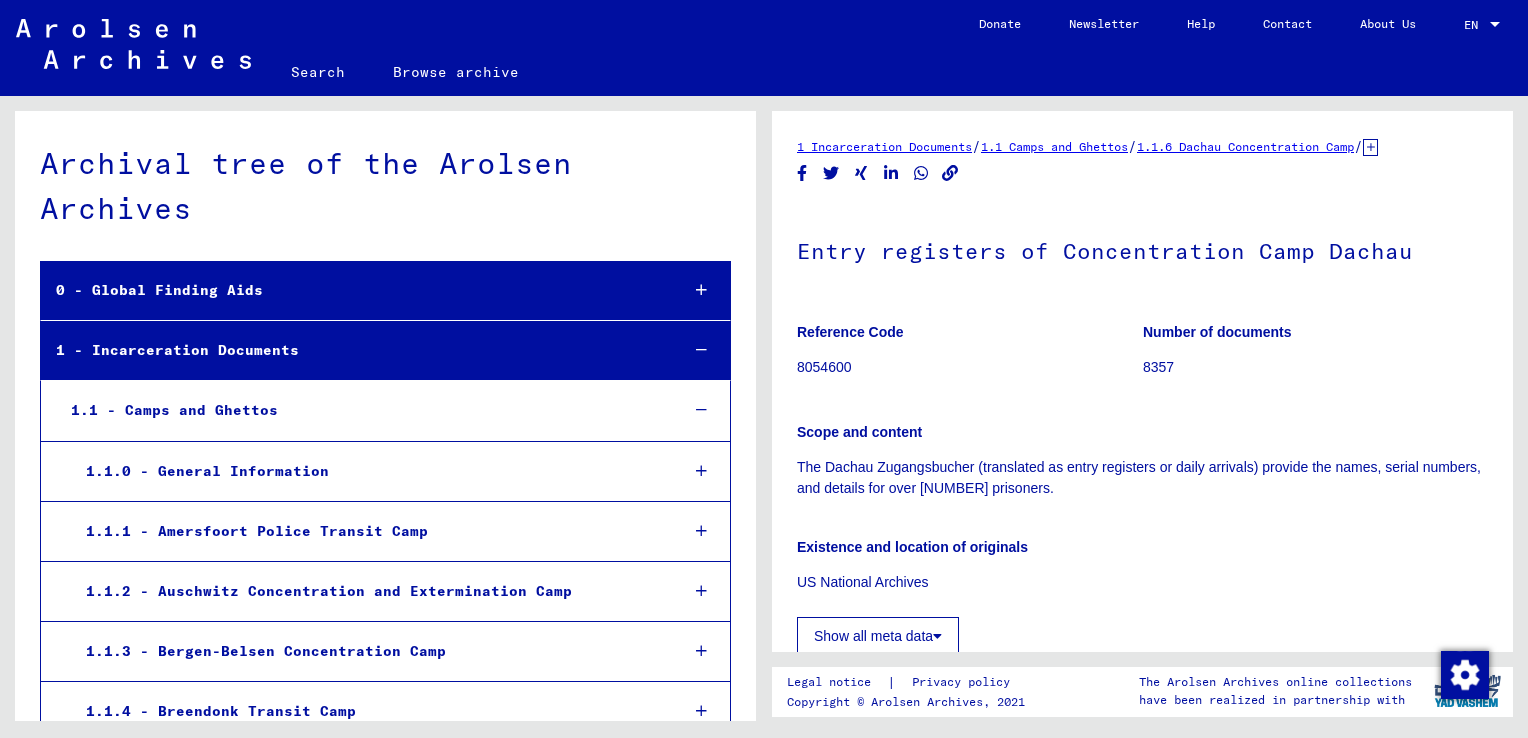 scroll, scrollTop: 637, scrollLeft: 0, axis: vertical 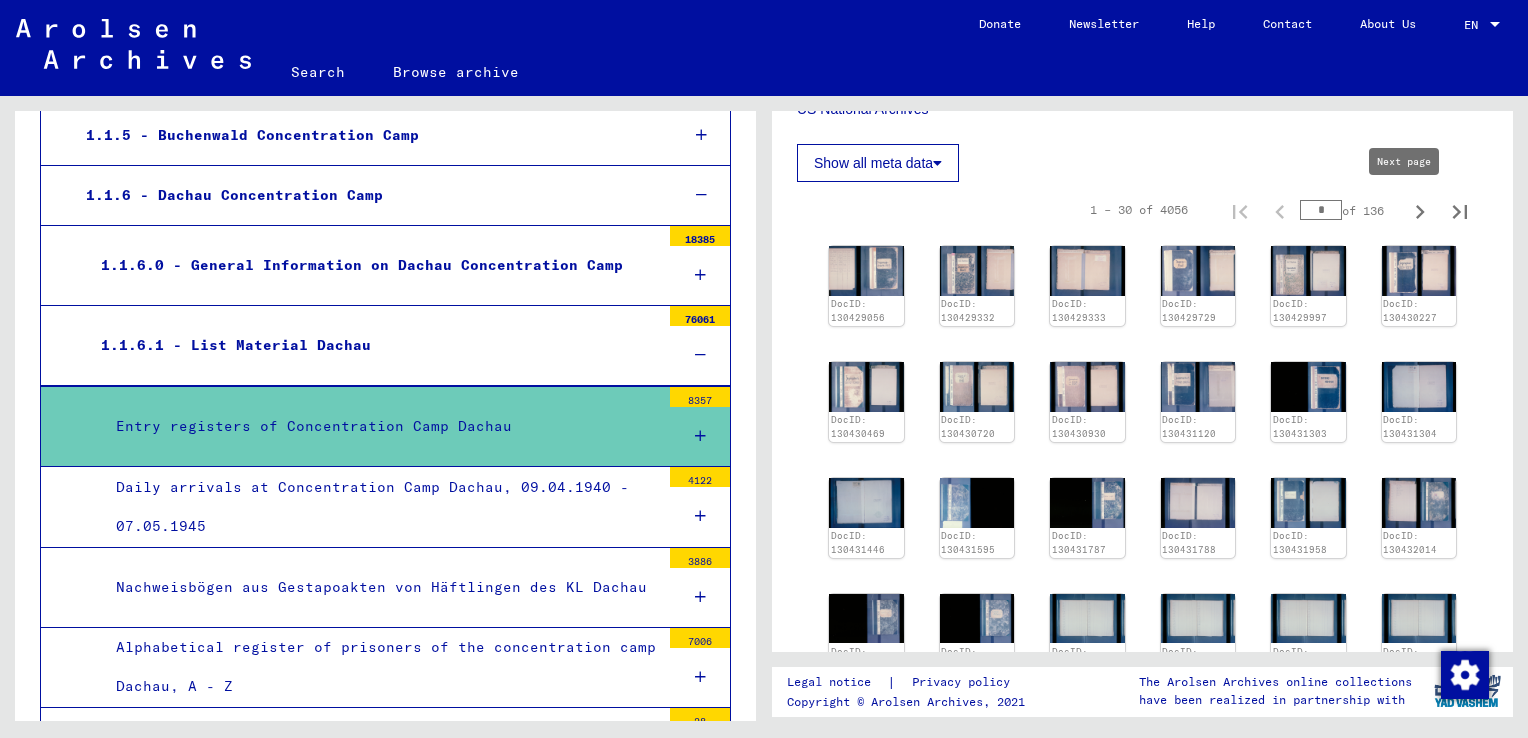 click 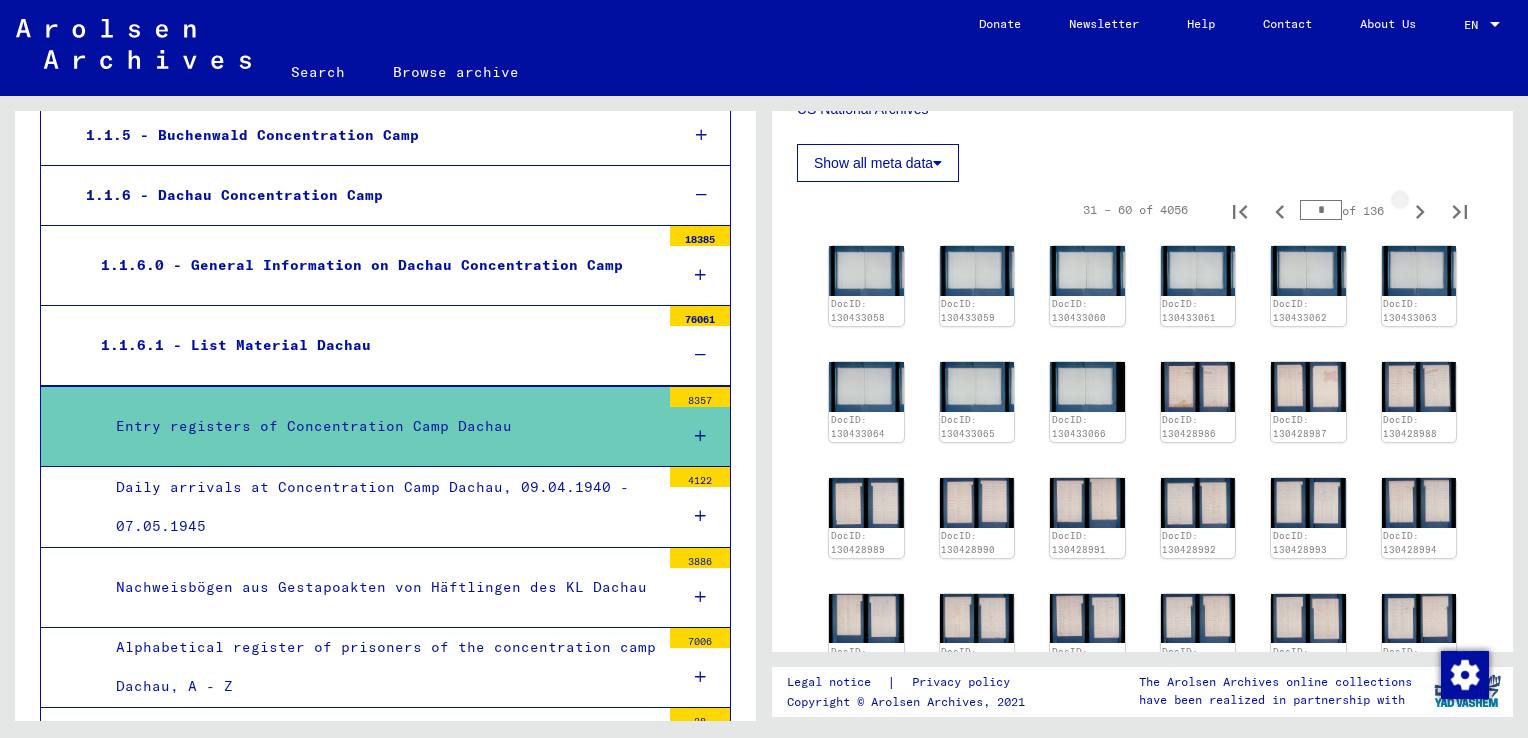 click 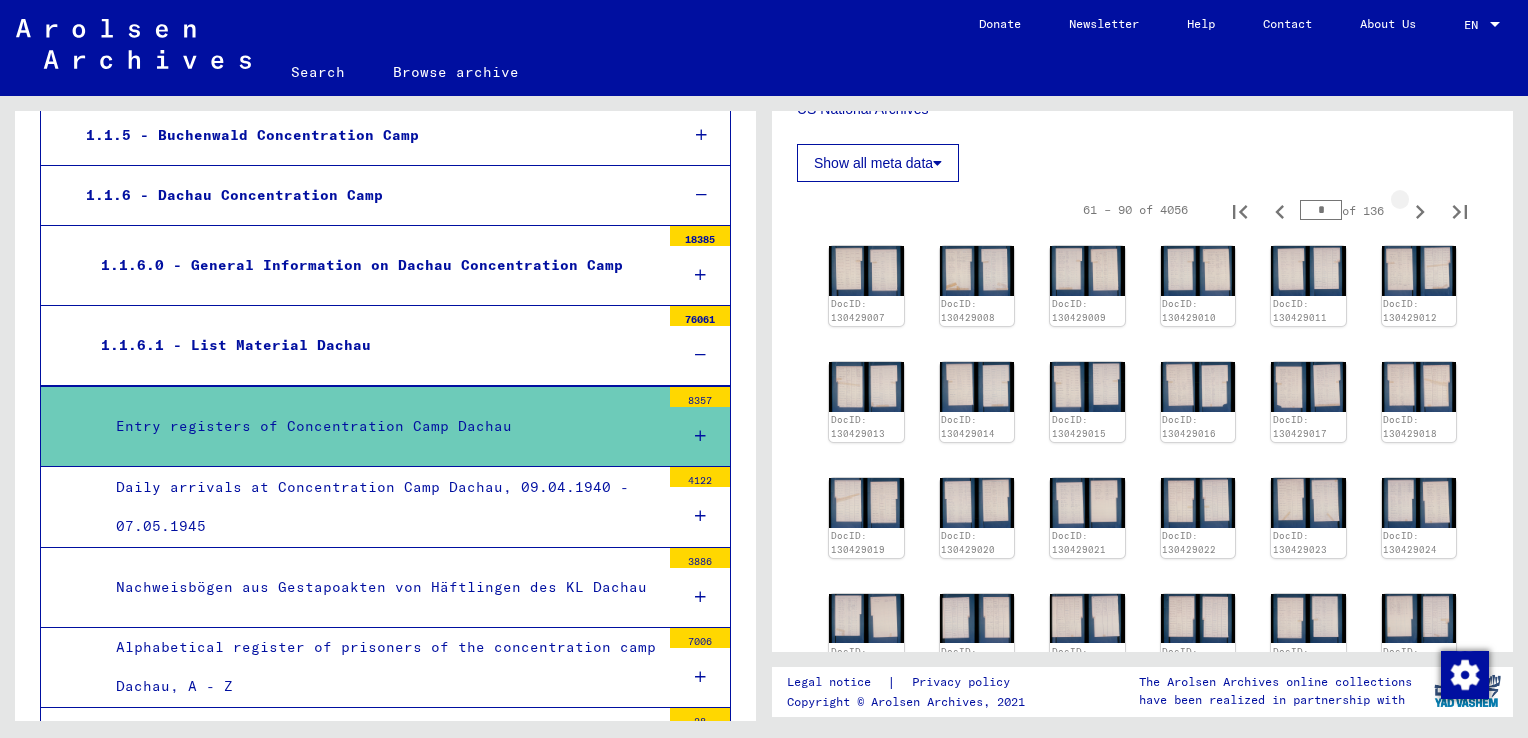 click 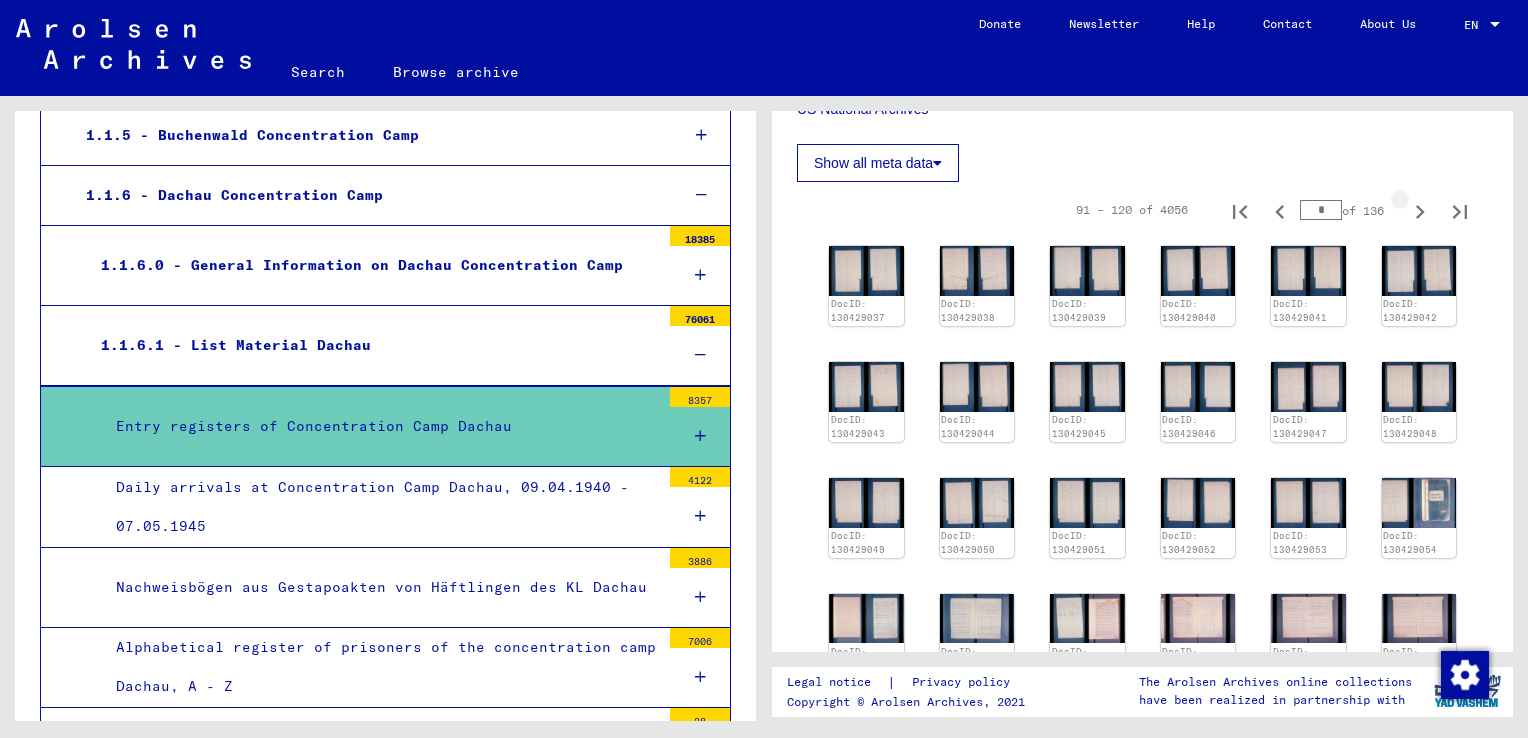 click 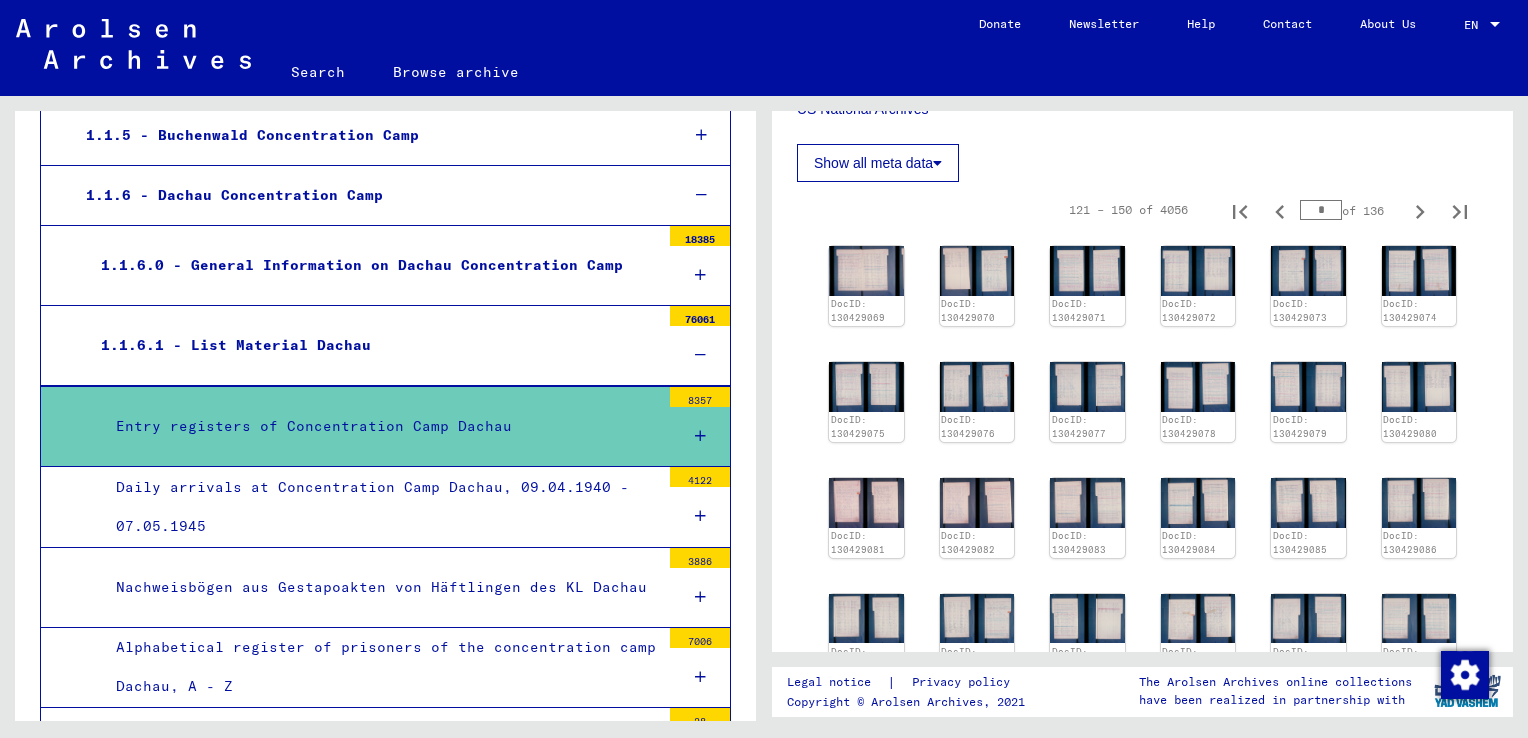 click 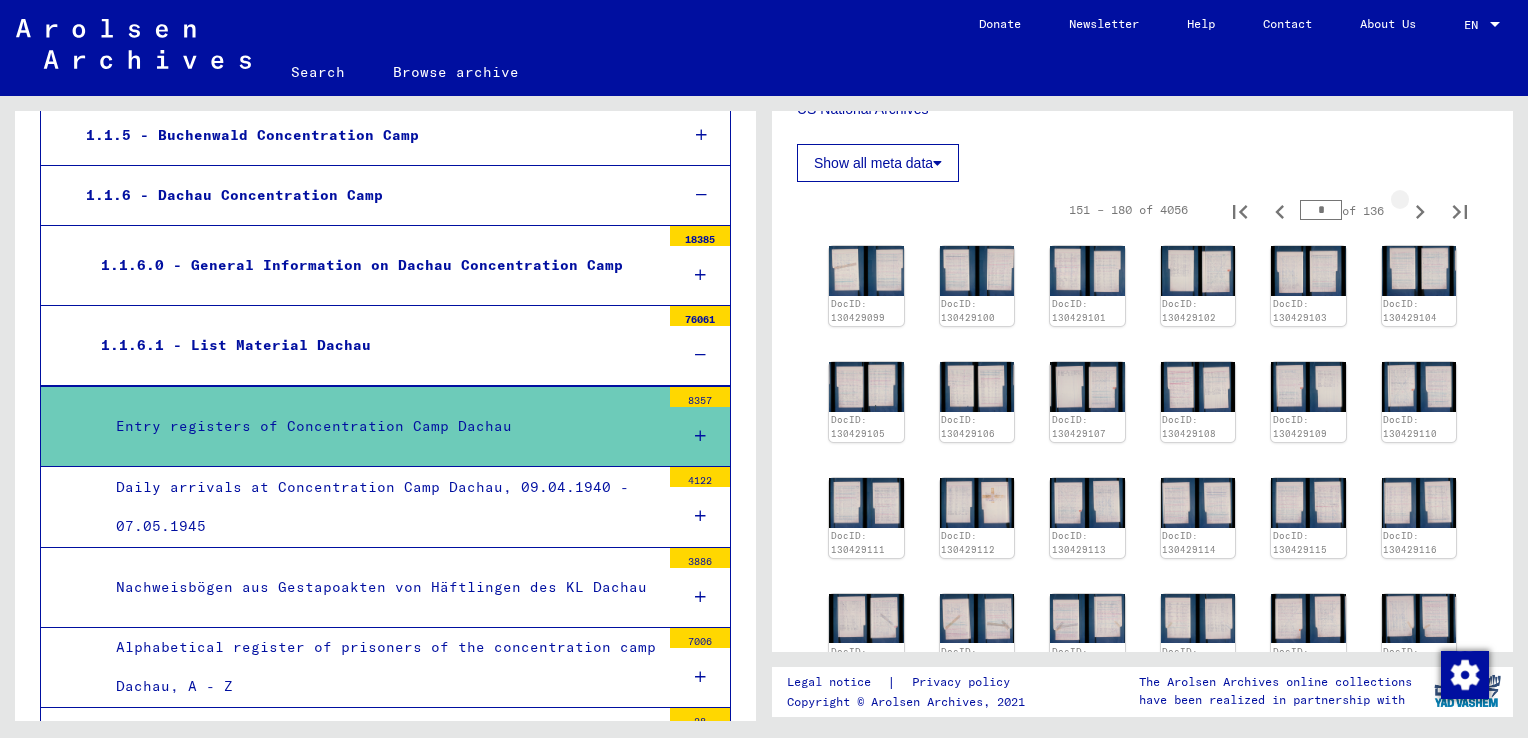 click 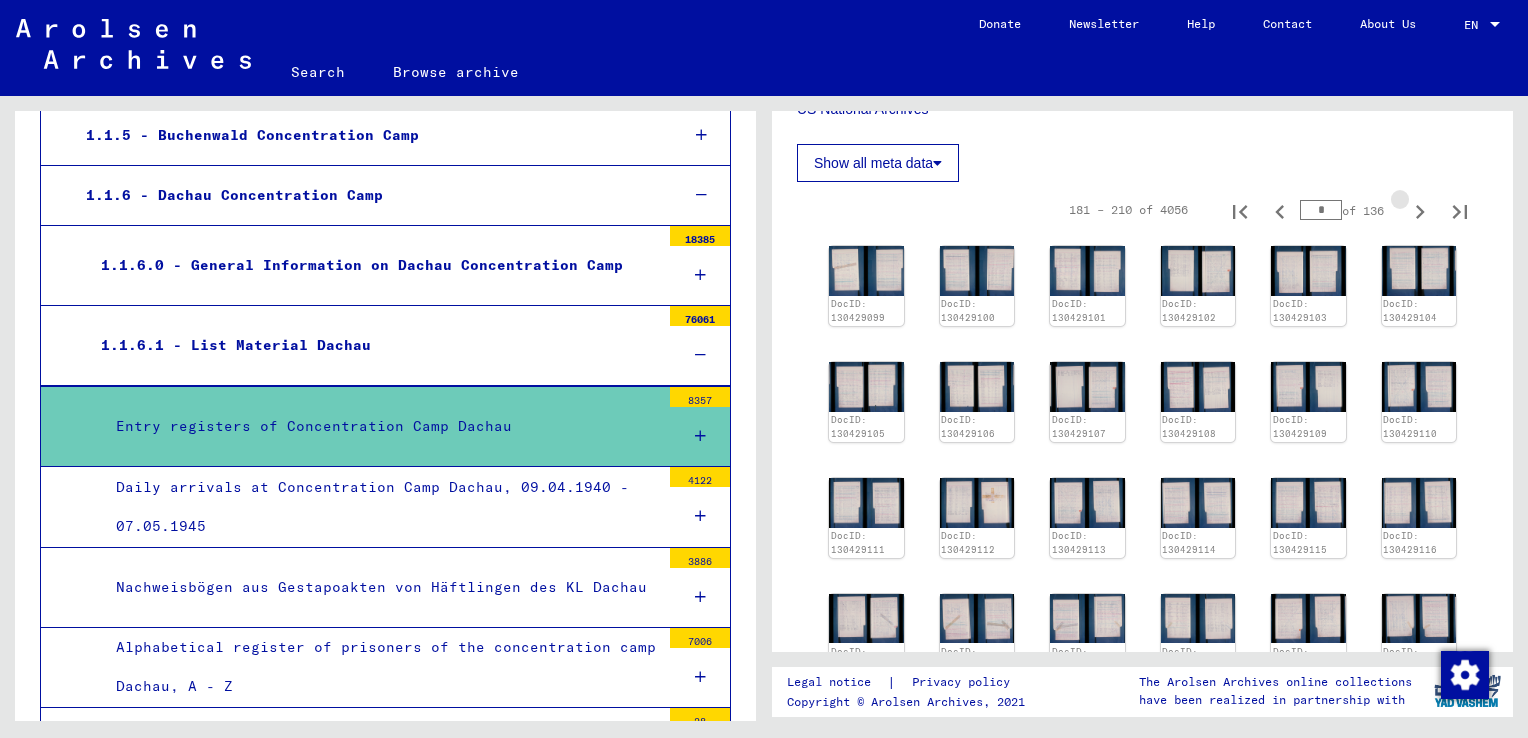 click 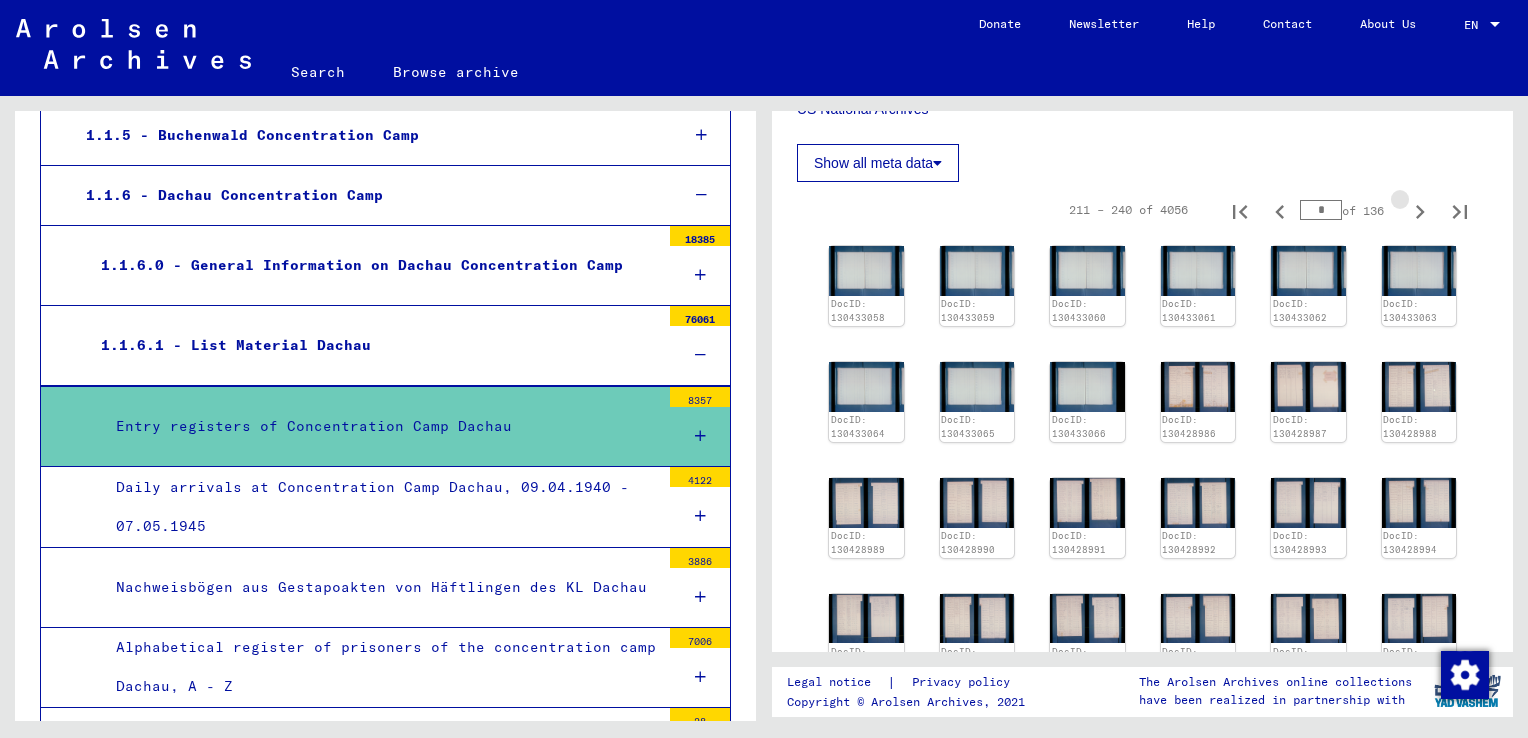 click 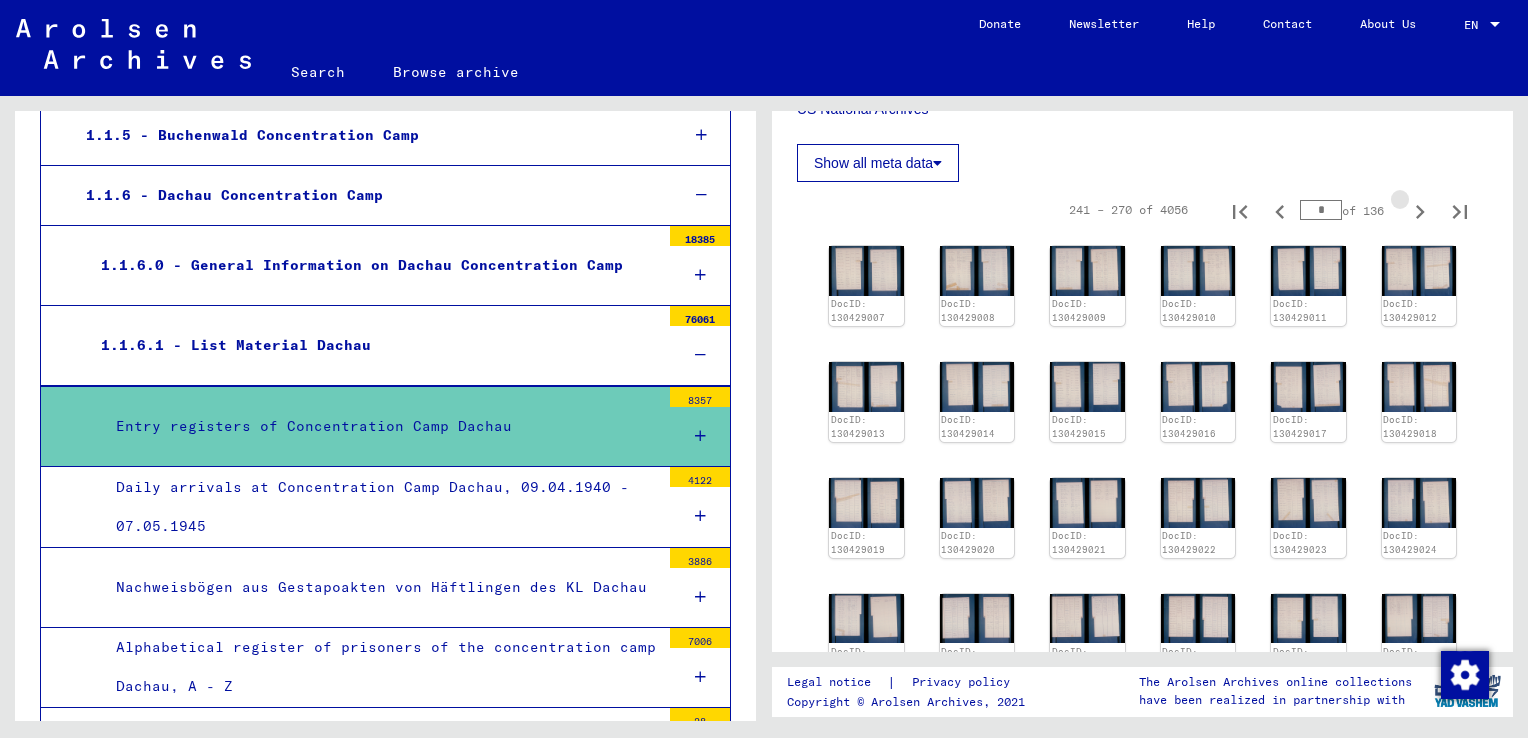 click 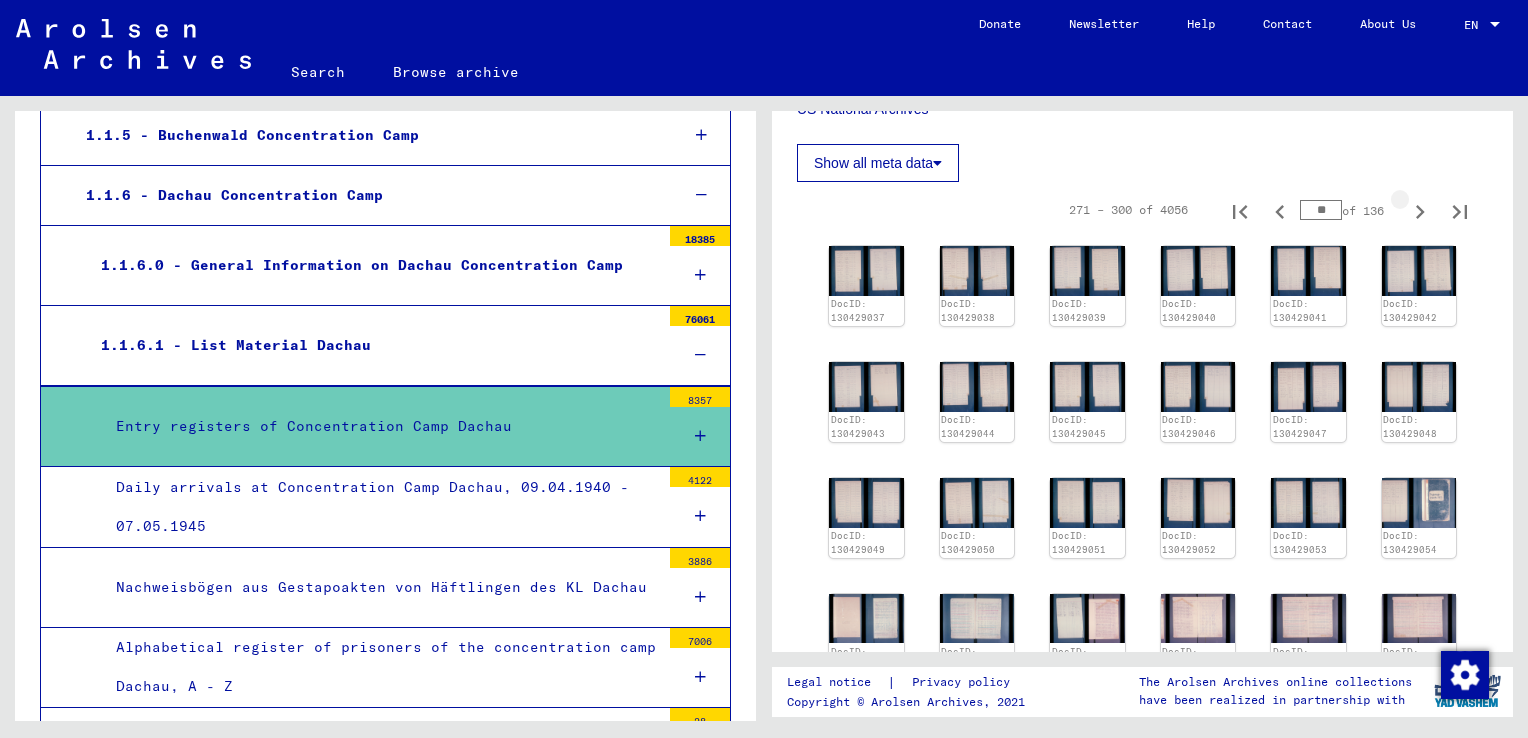click 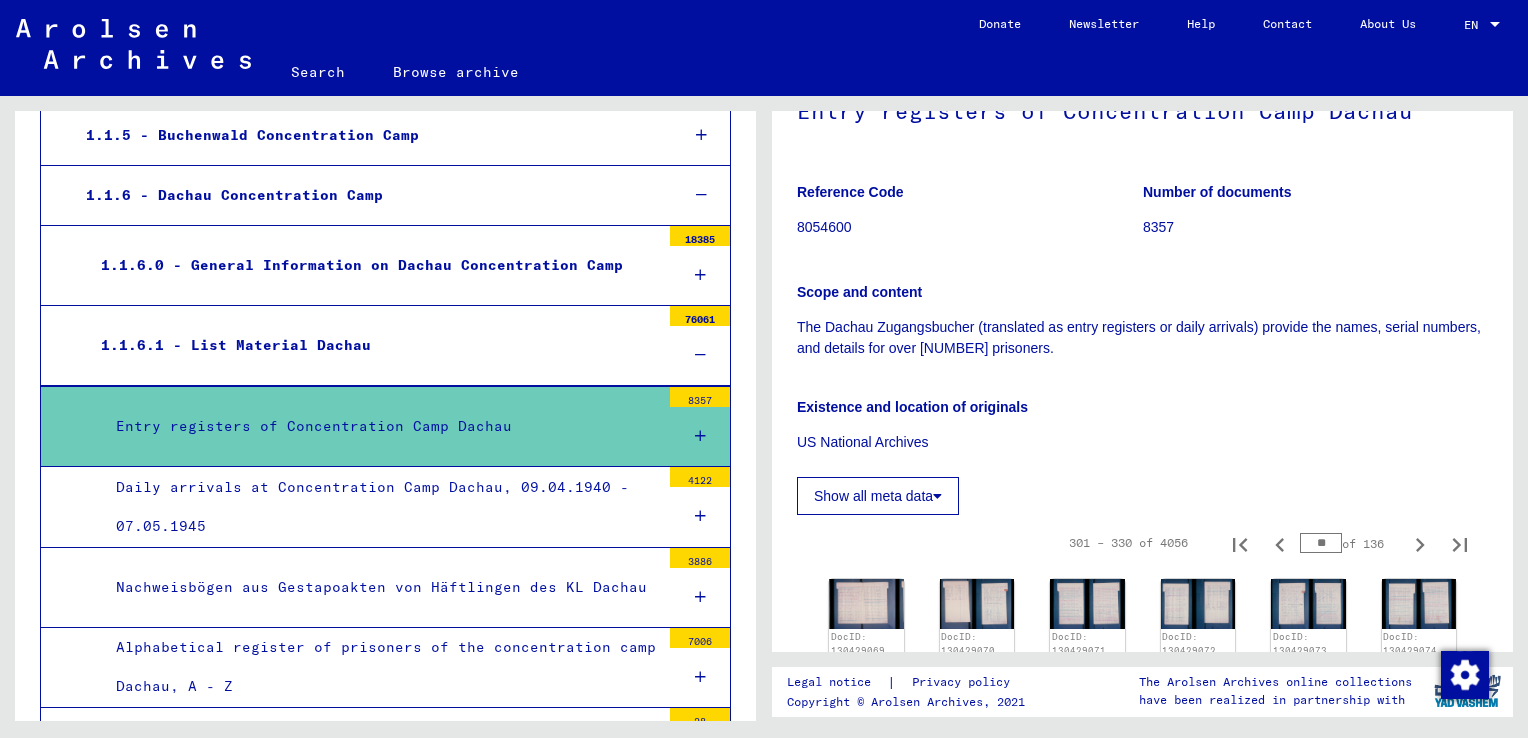 scroll, scrollTop: 148, scrollLeft: 0, axis: vertical 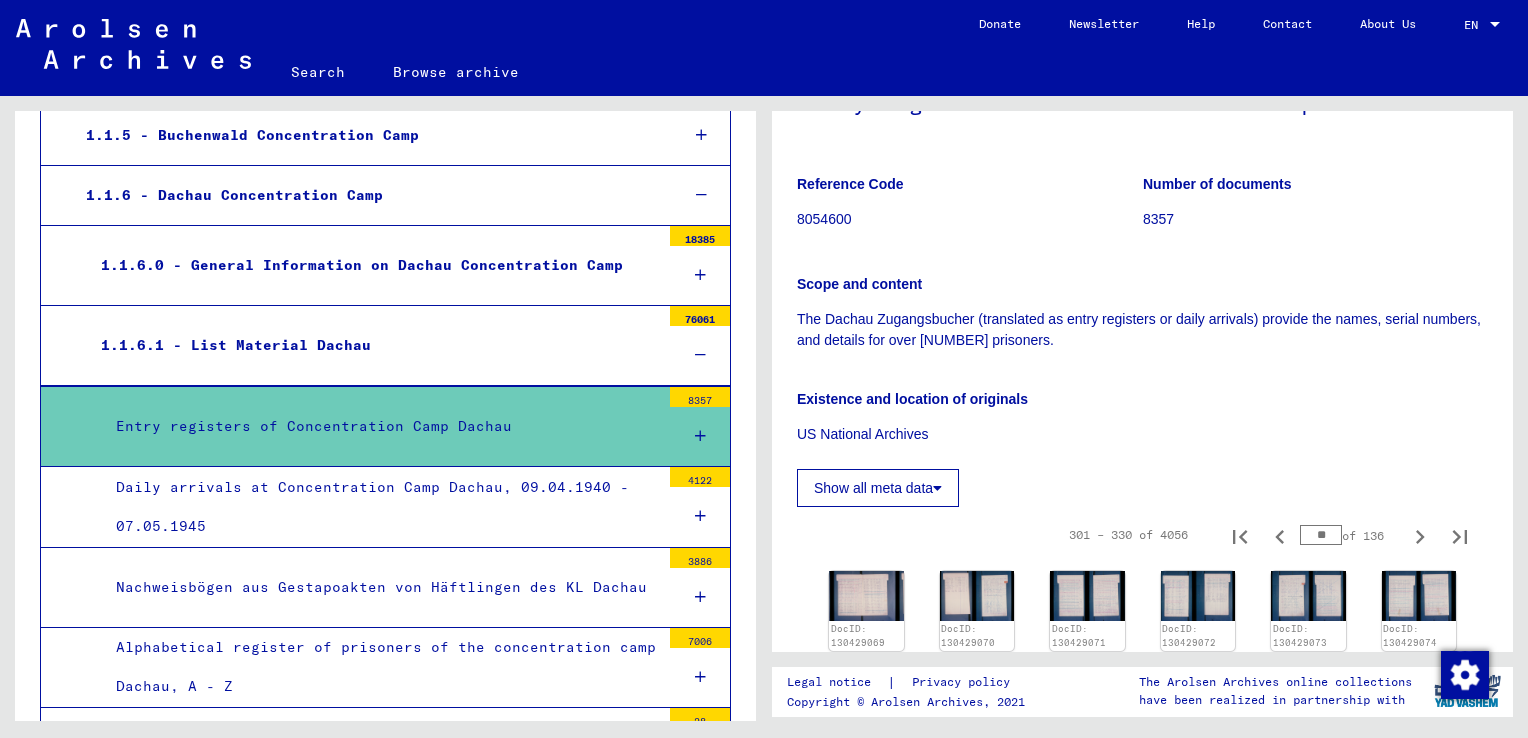 click at bounding box center (700, 436) 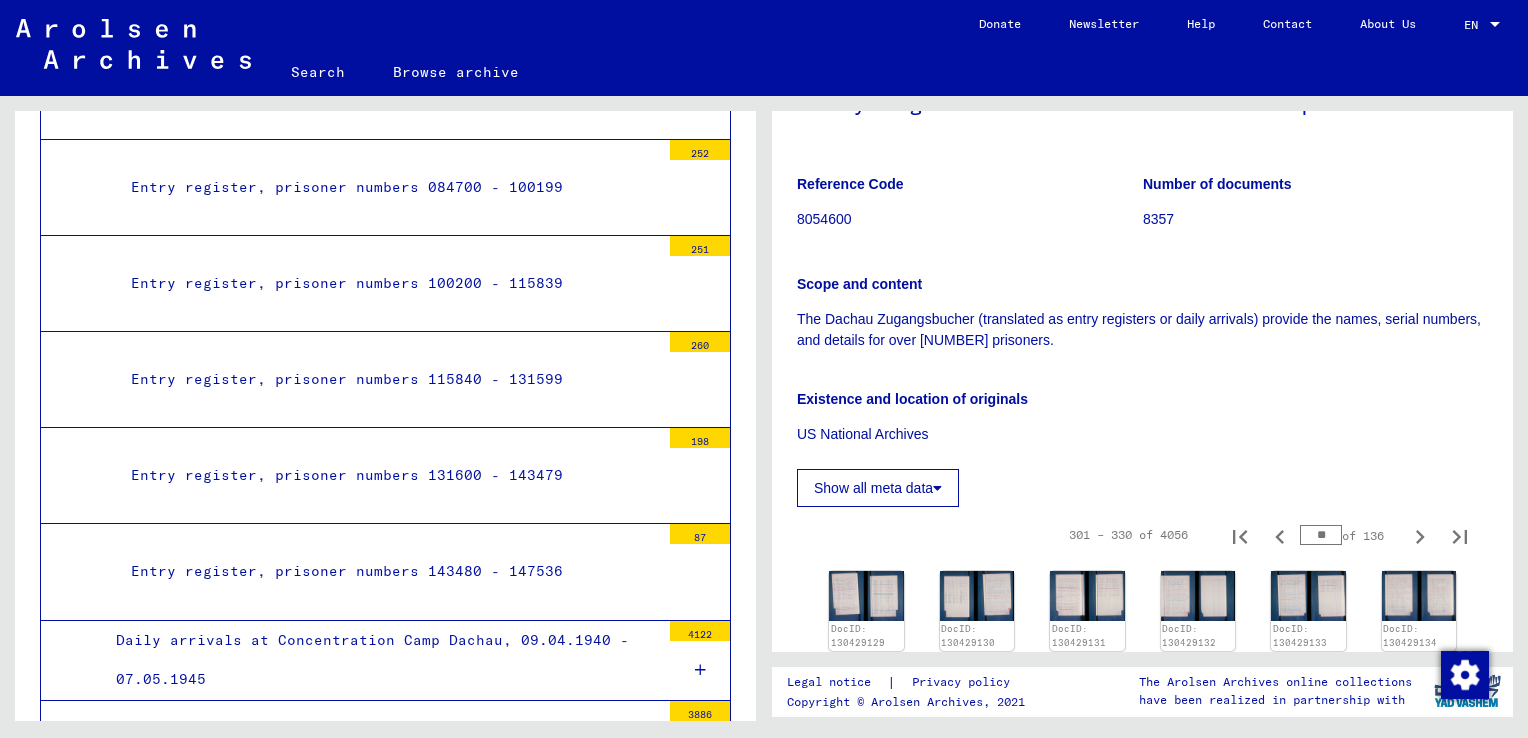 scroll, scrollTop: 2560, scrollLeft: 0, axis: vertical 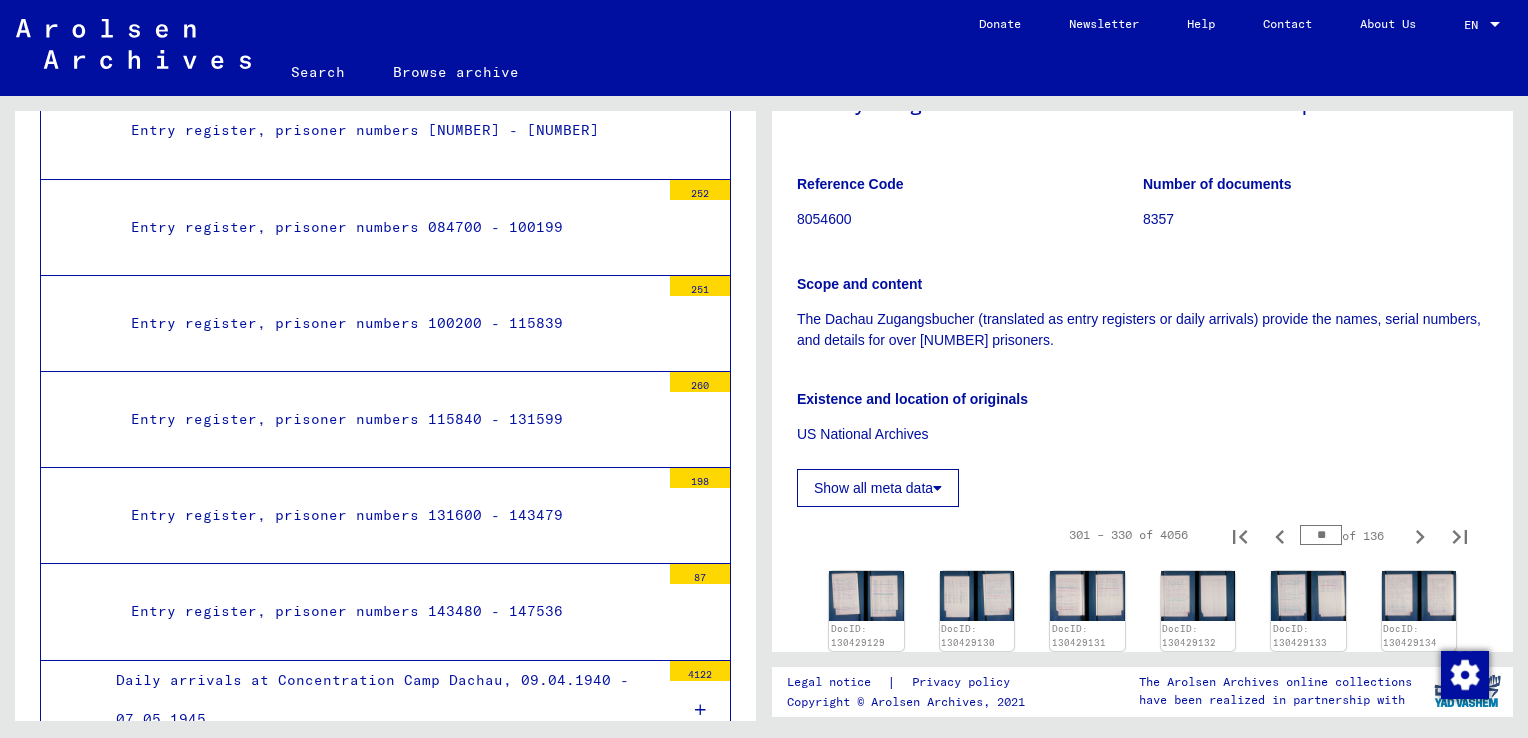 click on "Entry register, prisoner numbers 100200 - 115839" at bounding box center (388, 323) 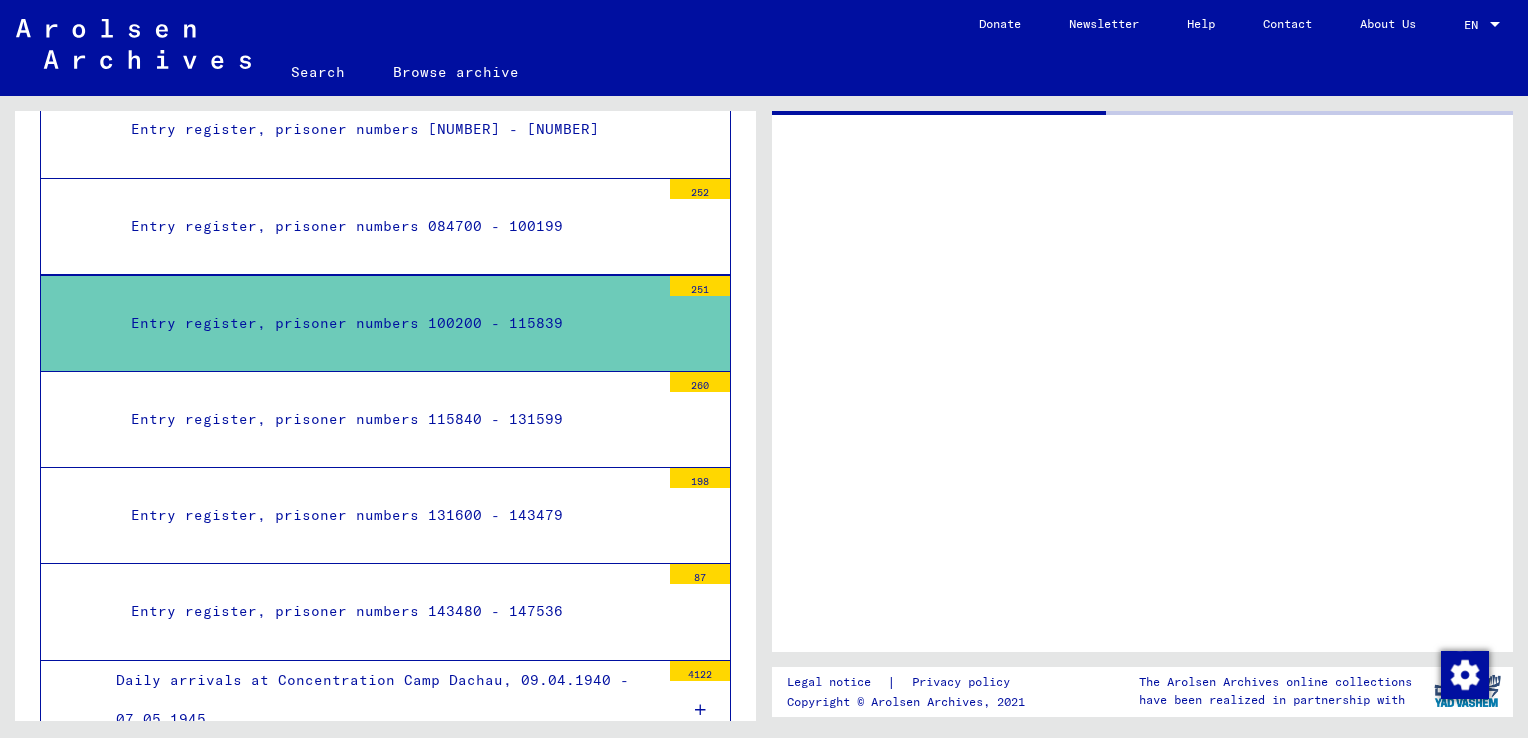scroll, scrollTop: 0, scrollLeft: 0, axis: both 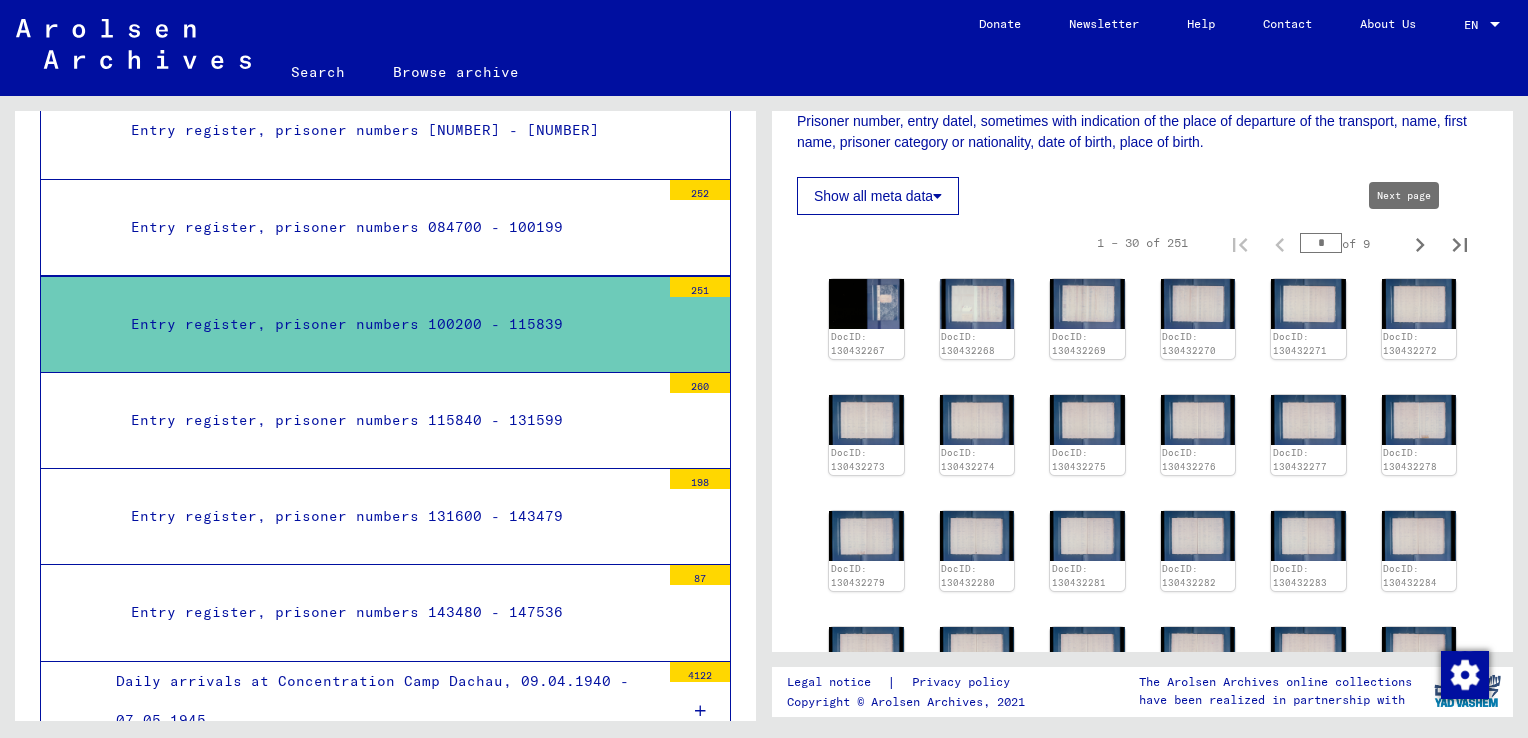 click 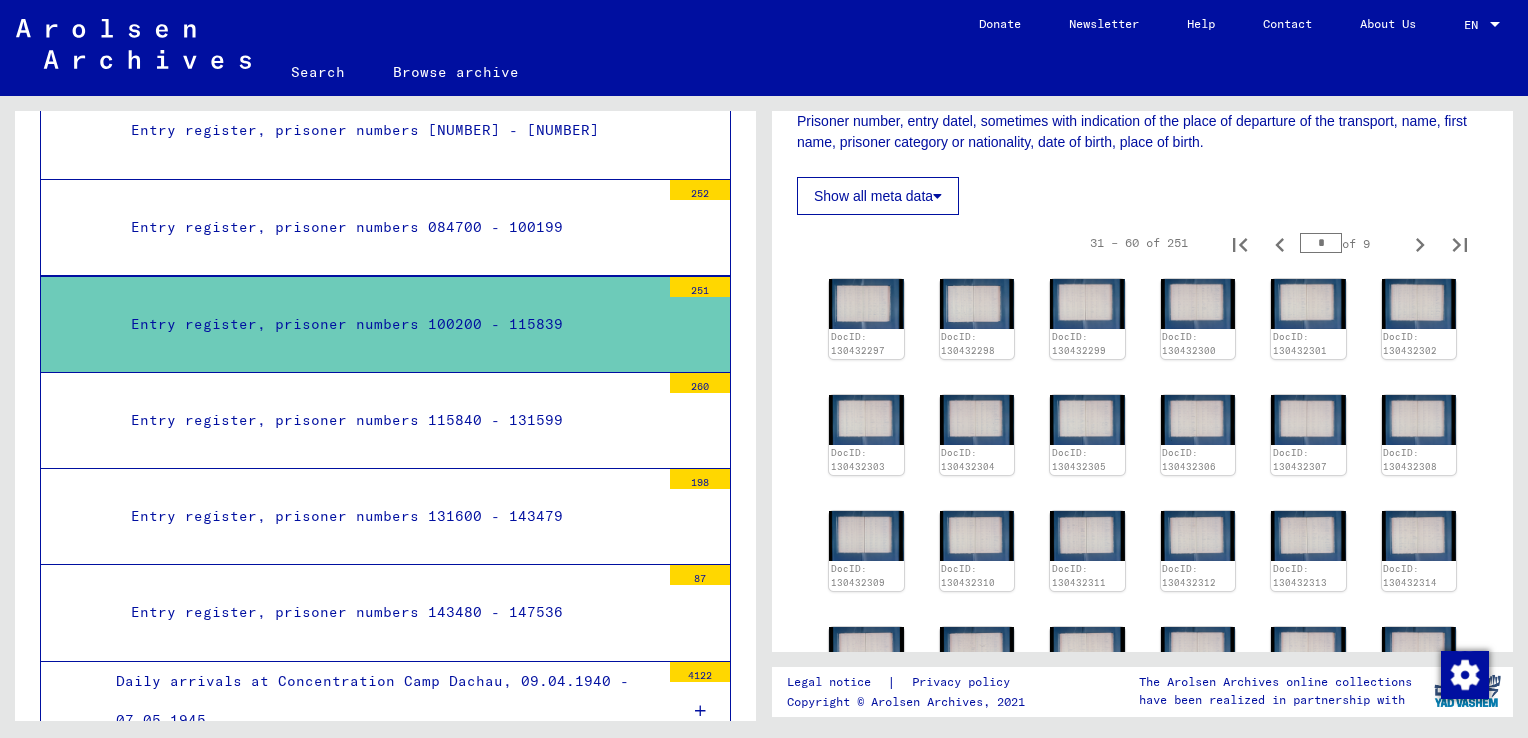 click 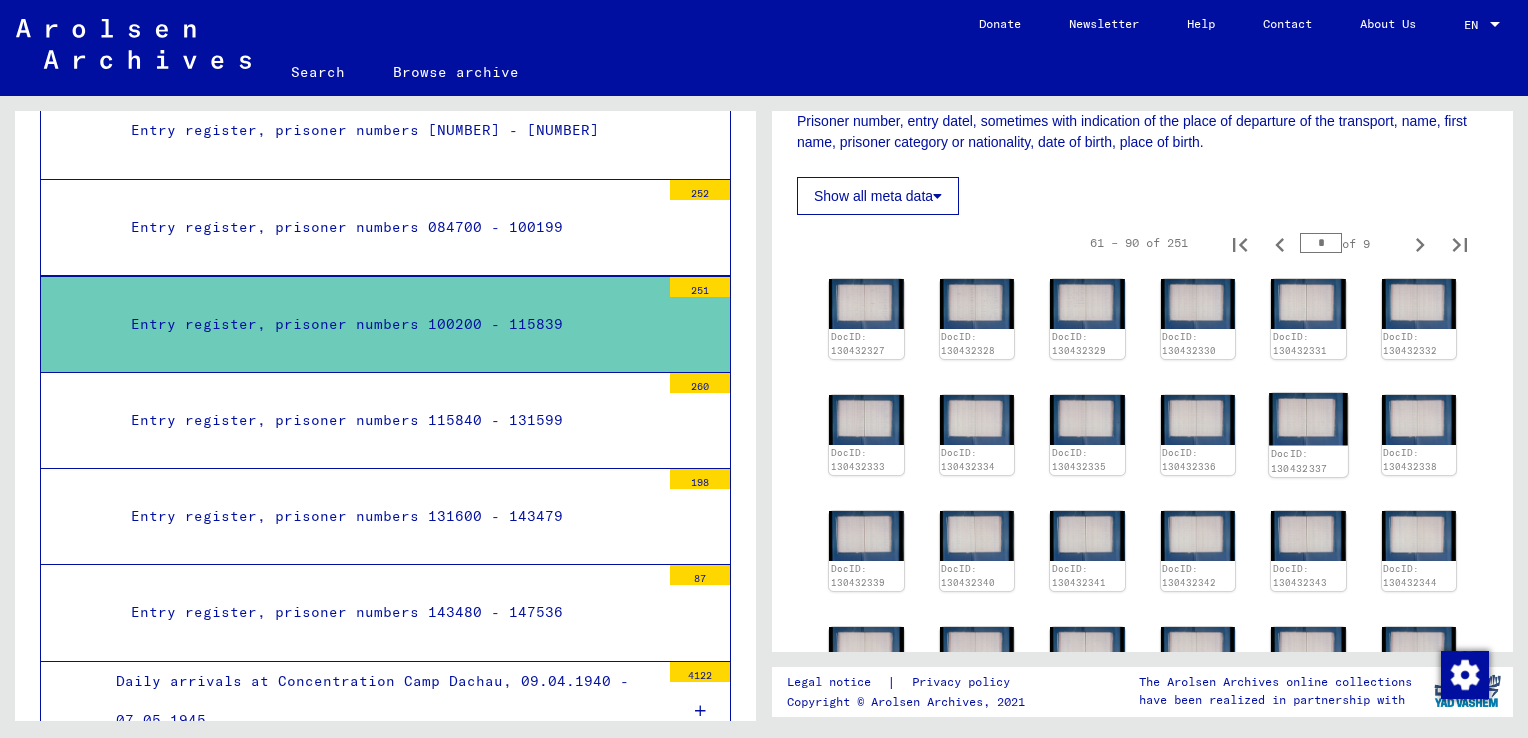 click 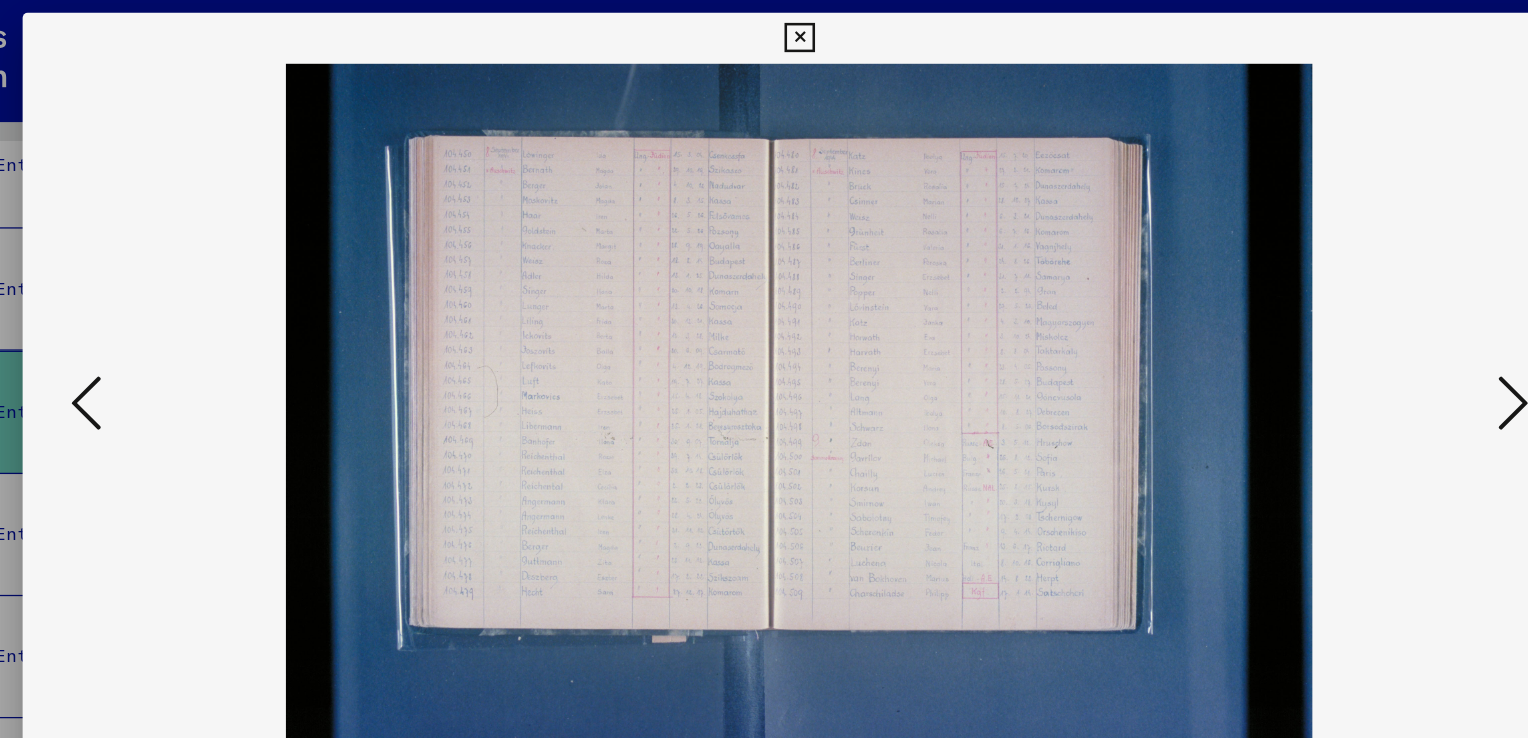 click at bounding box center (1325, 317) 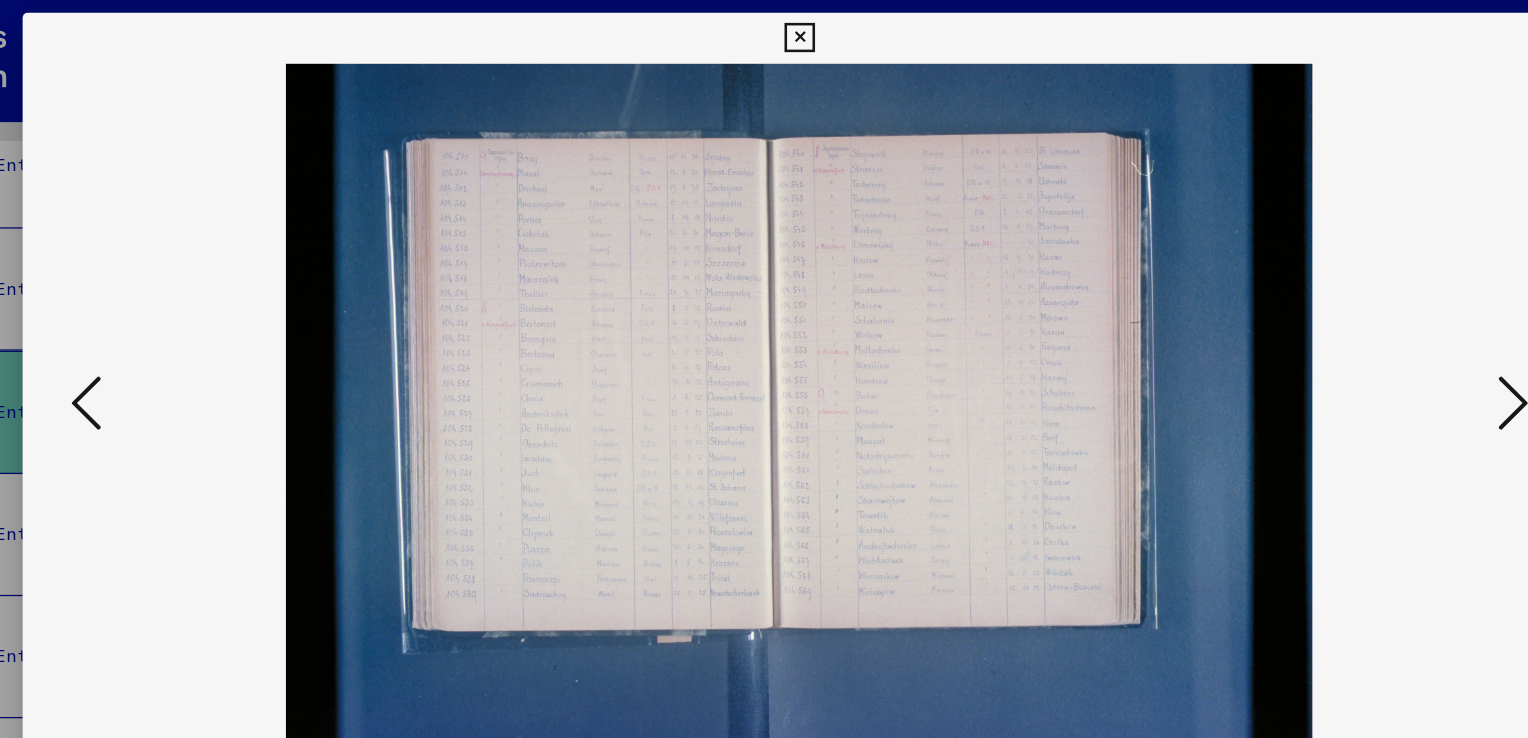 click at bounding box center (1325, 317) 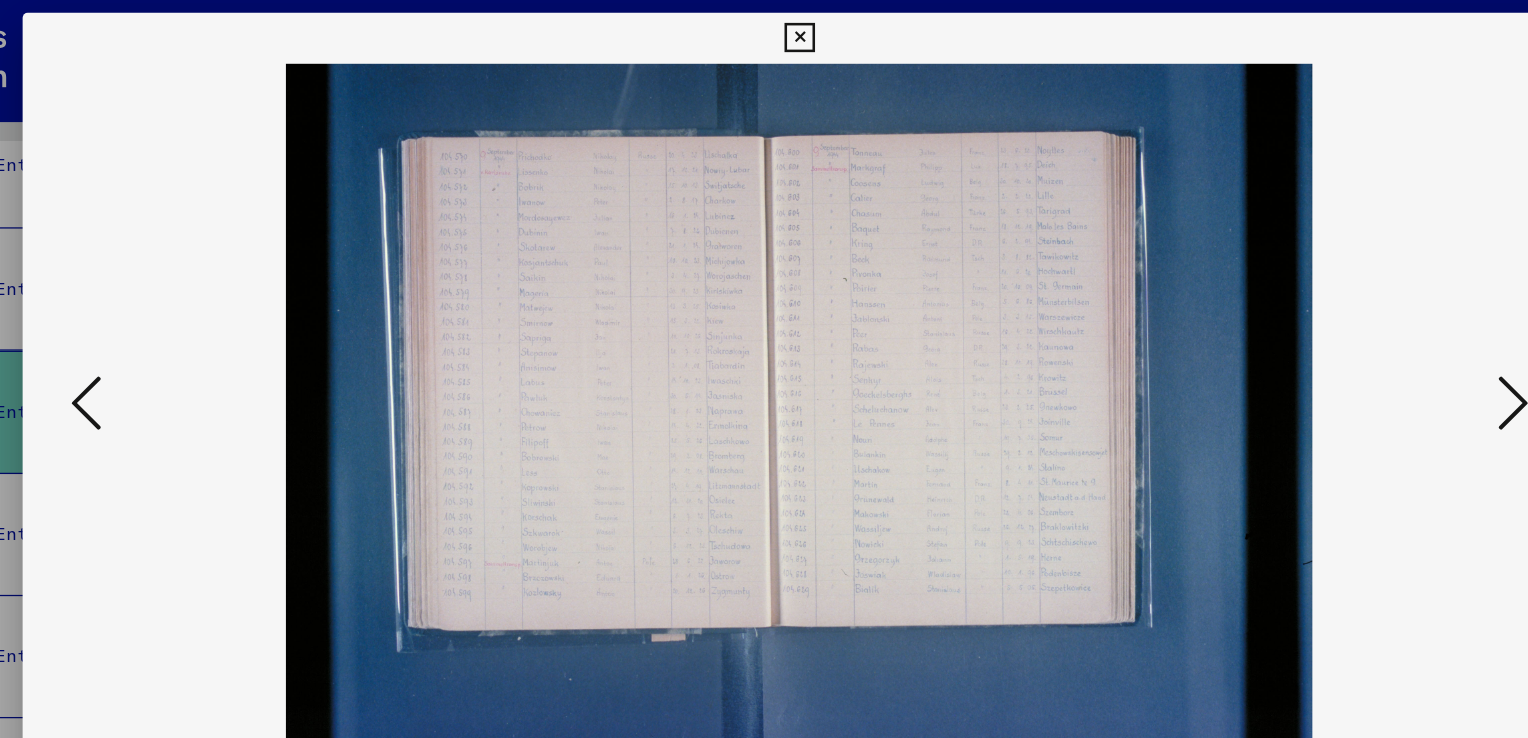 click at bounding box center [1325, 317] 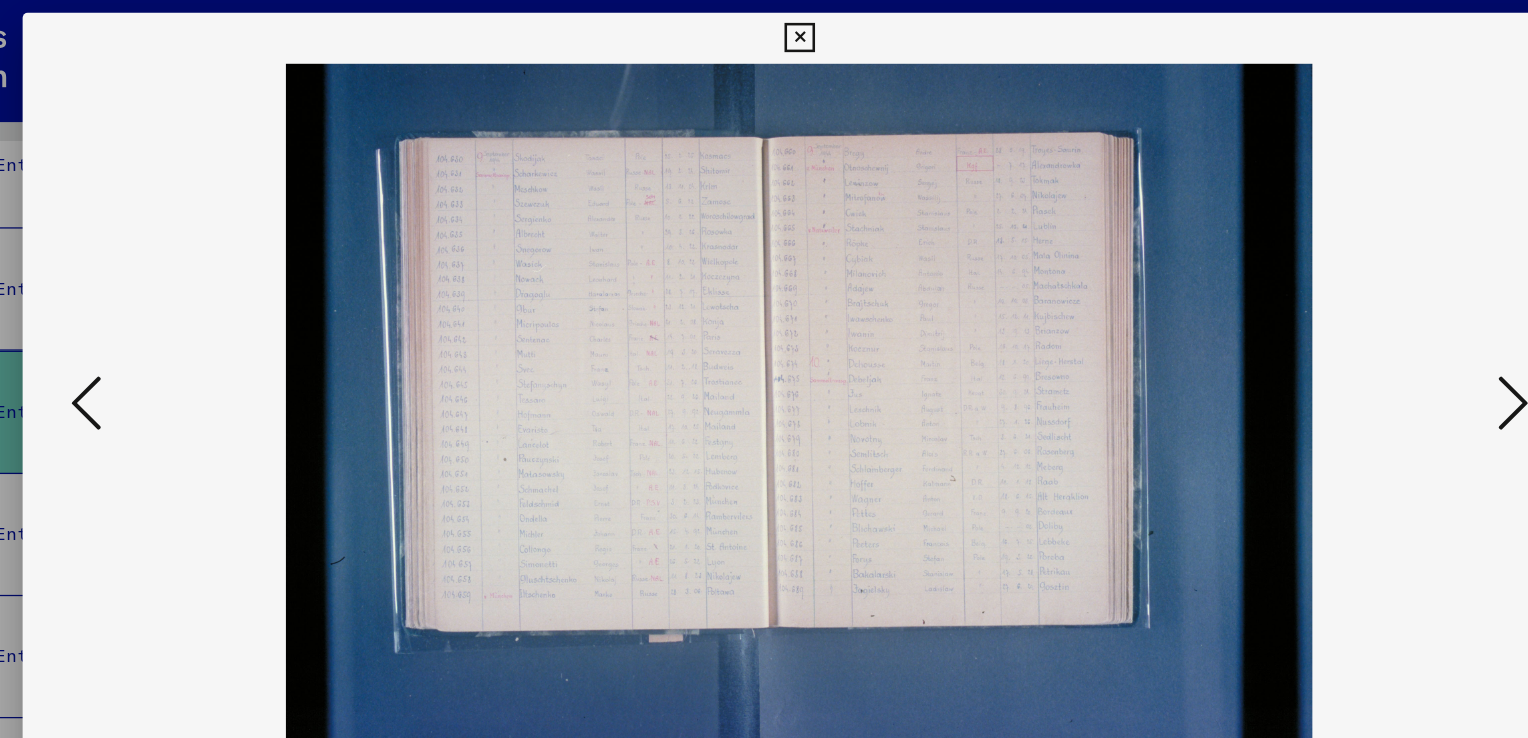 click at bounding box center (1325, 317) 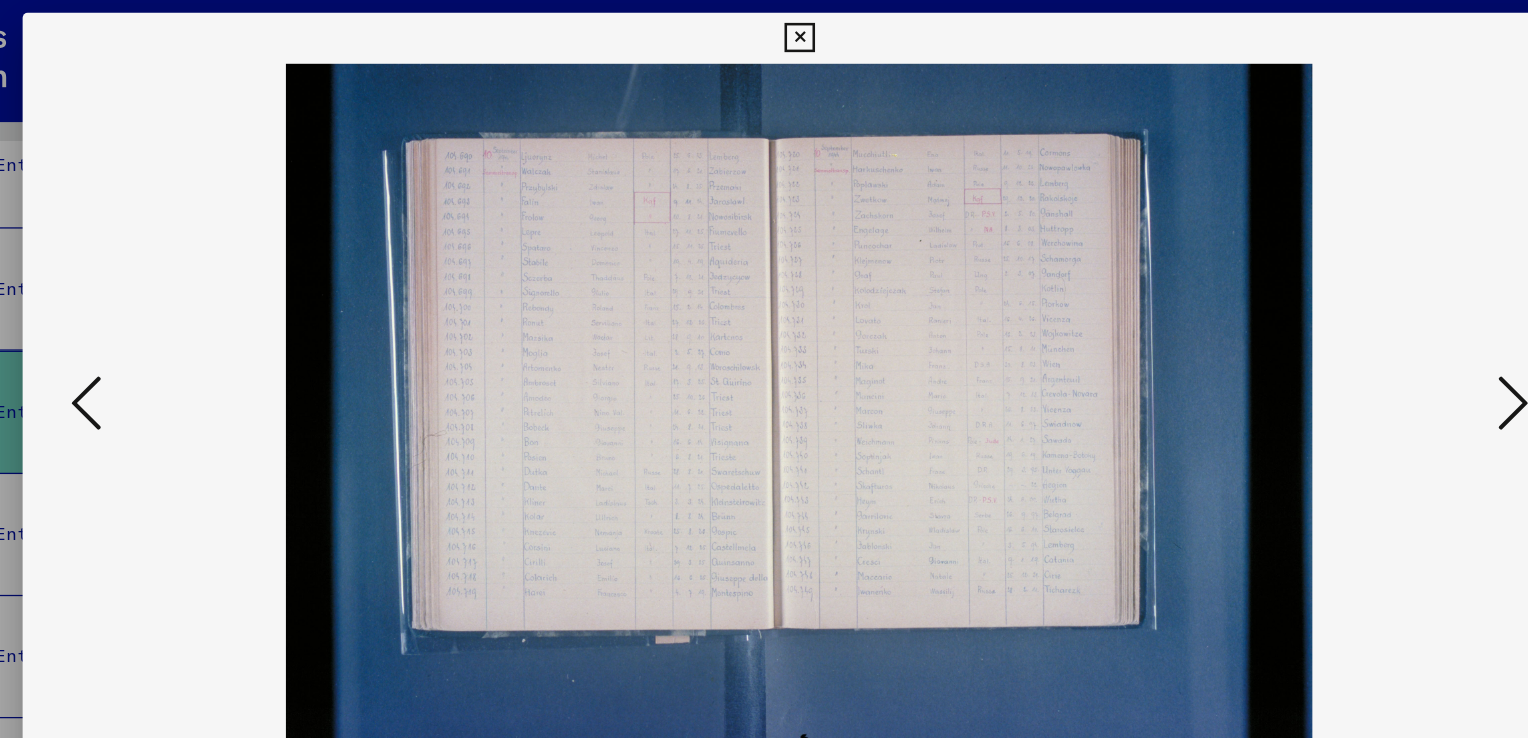 click at bounding box center (1325, 317) 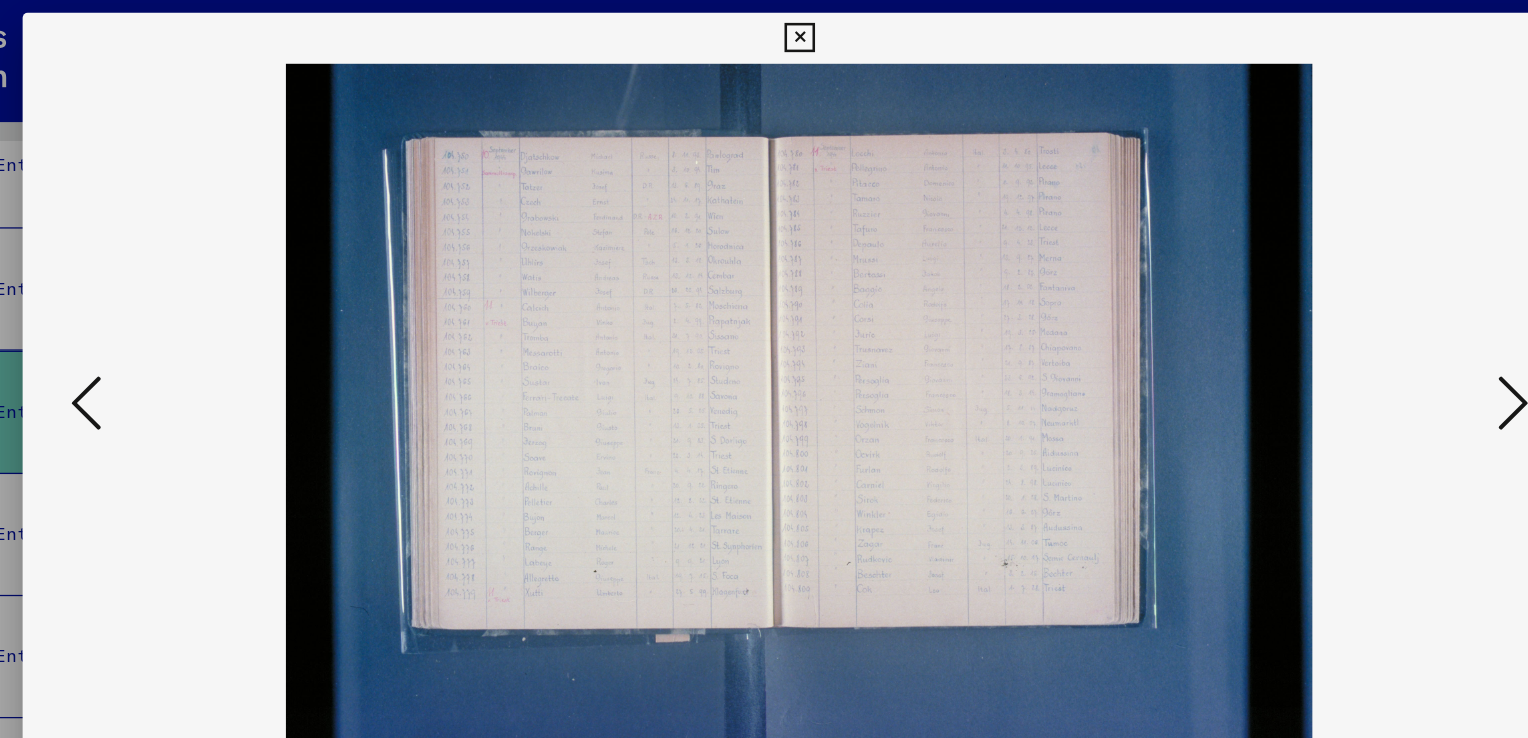click at bounding box center [1325, 317] 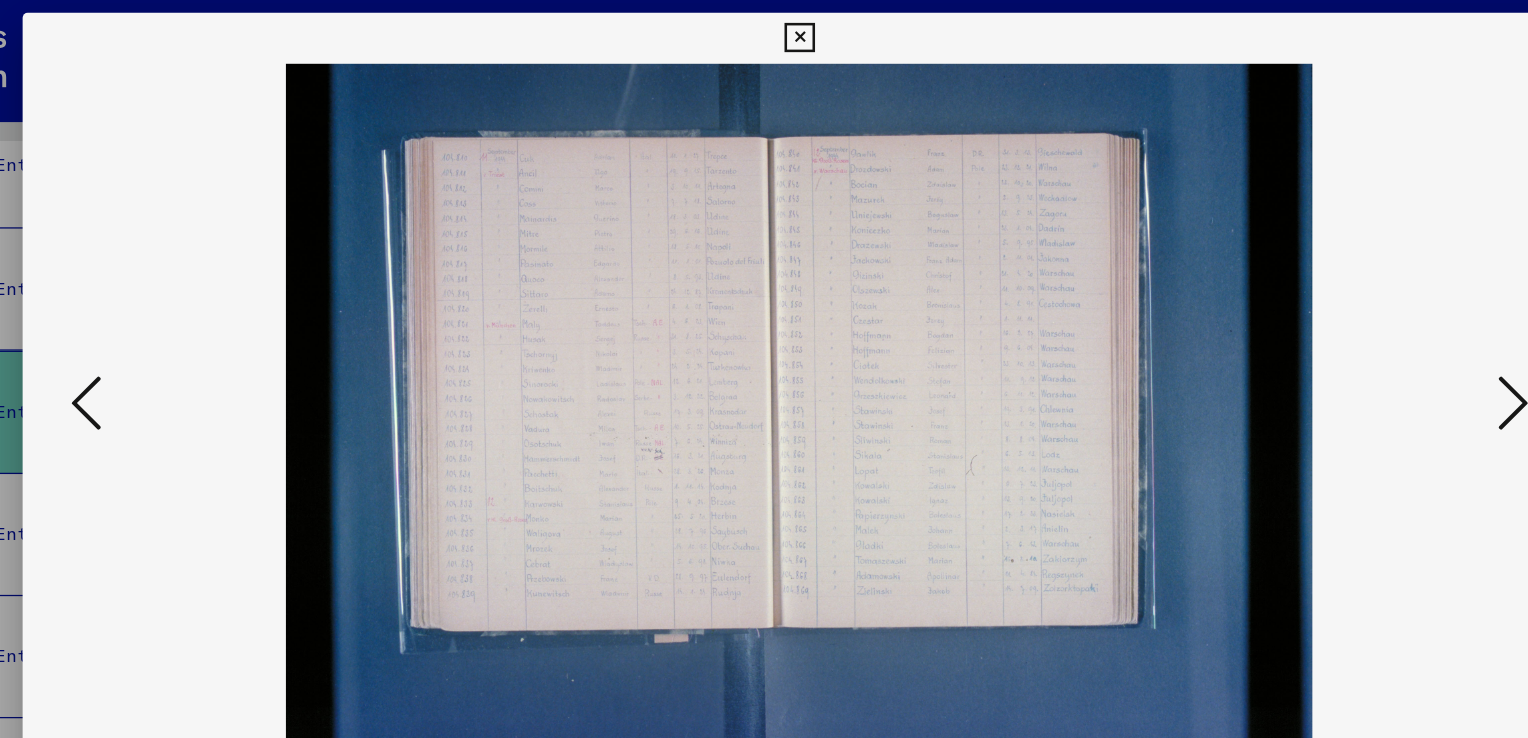 click at bounding box center [1325, 317] 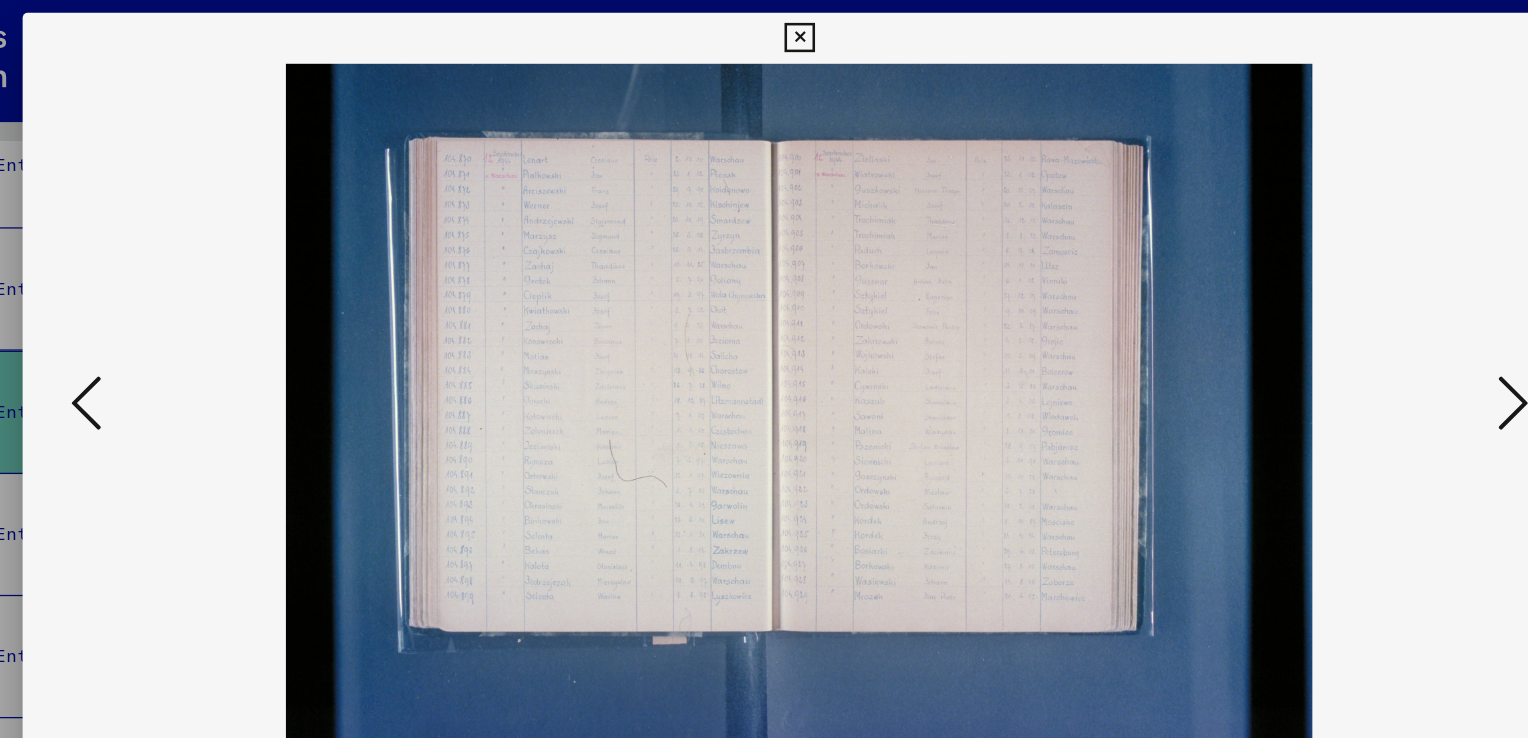 click at bounding box center [1325, 317] 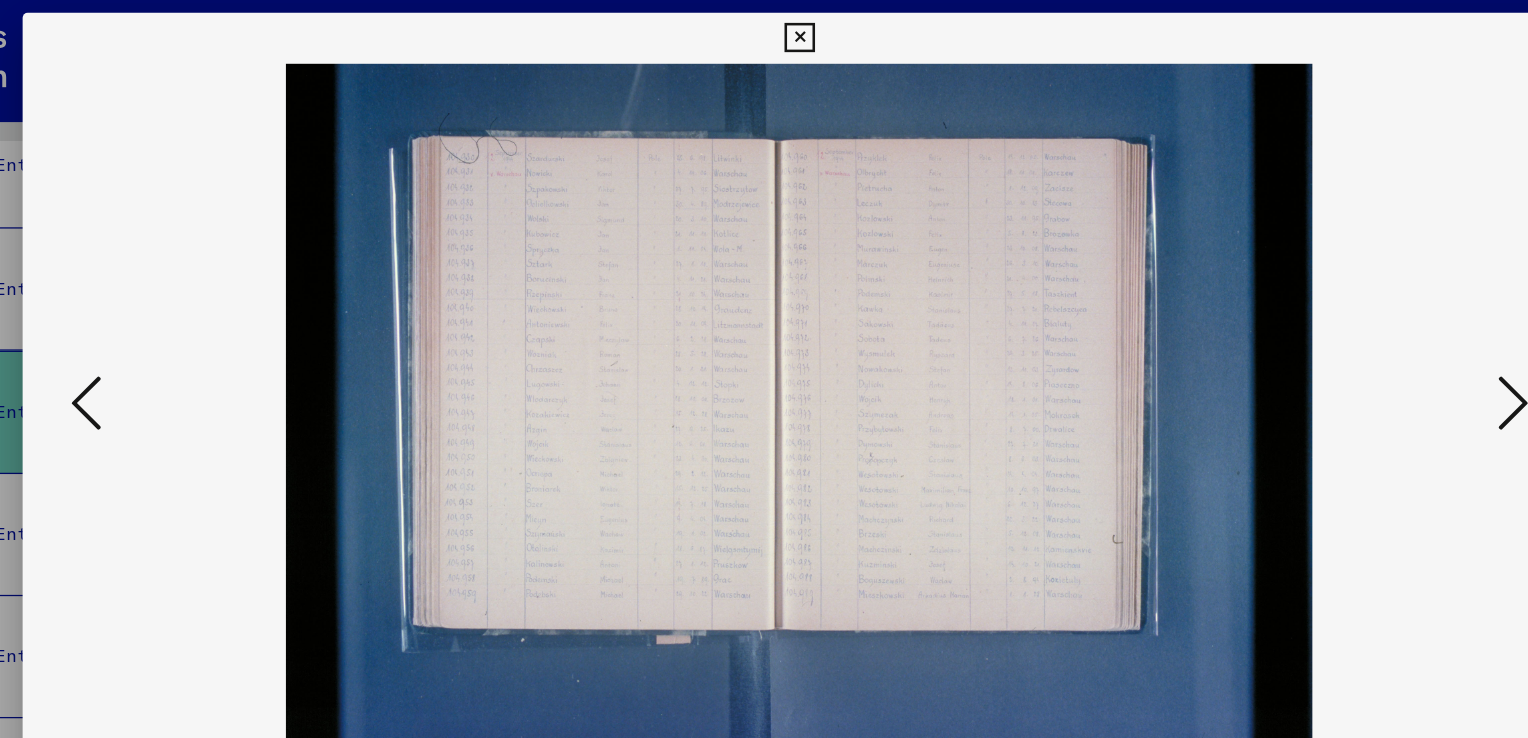 click at bounding box center (1325, 317) 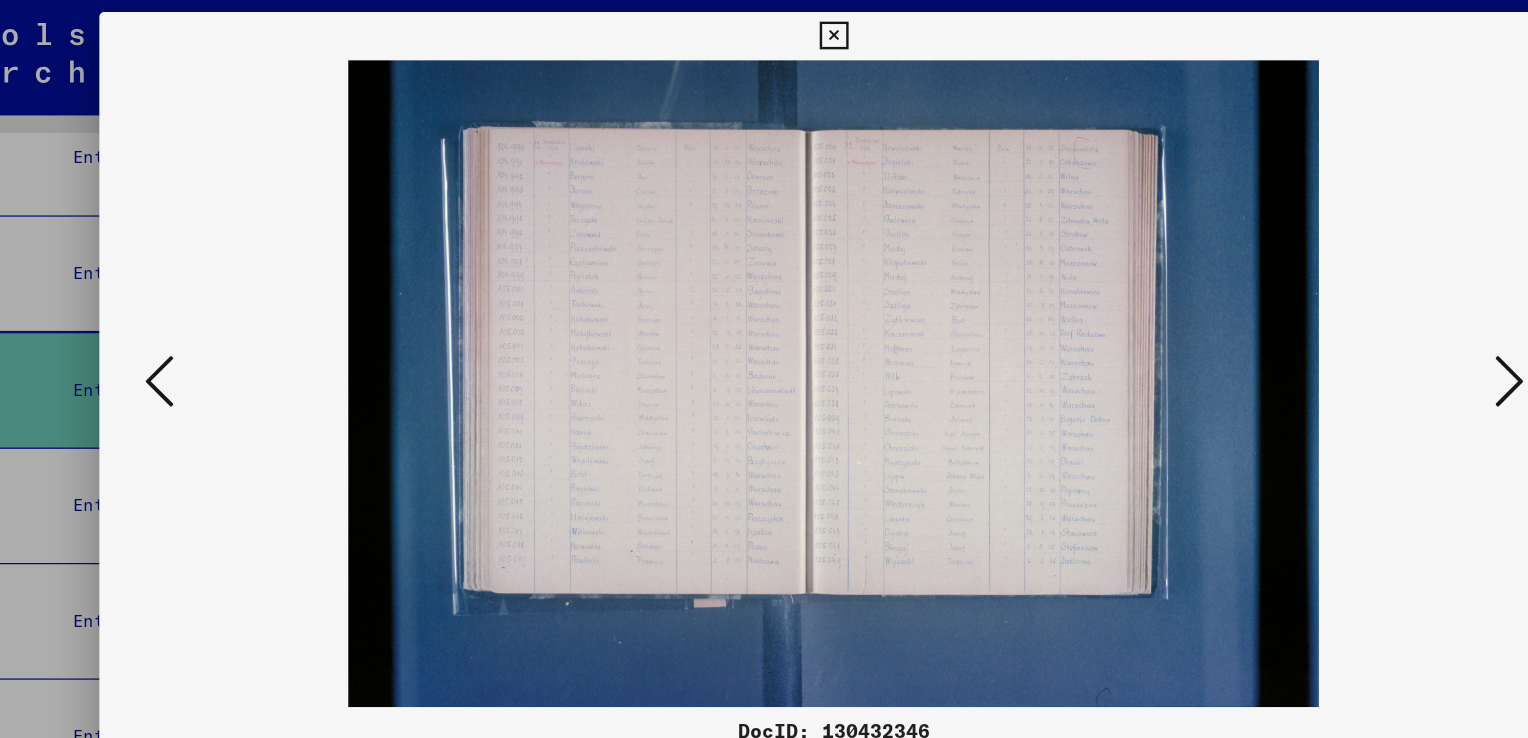 click at bounding box center (763, 30) 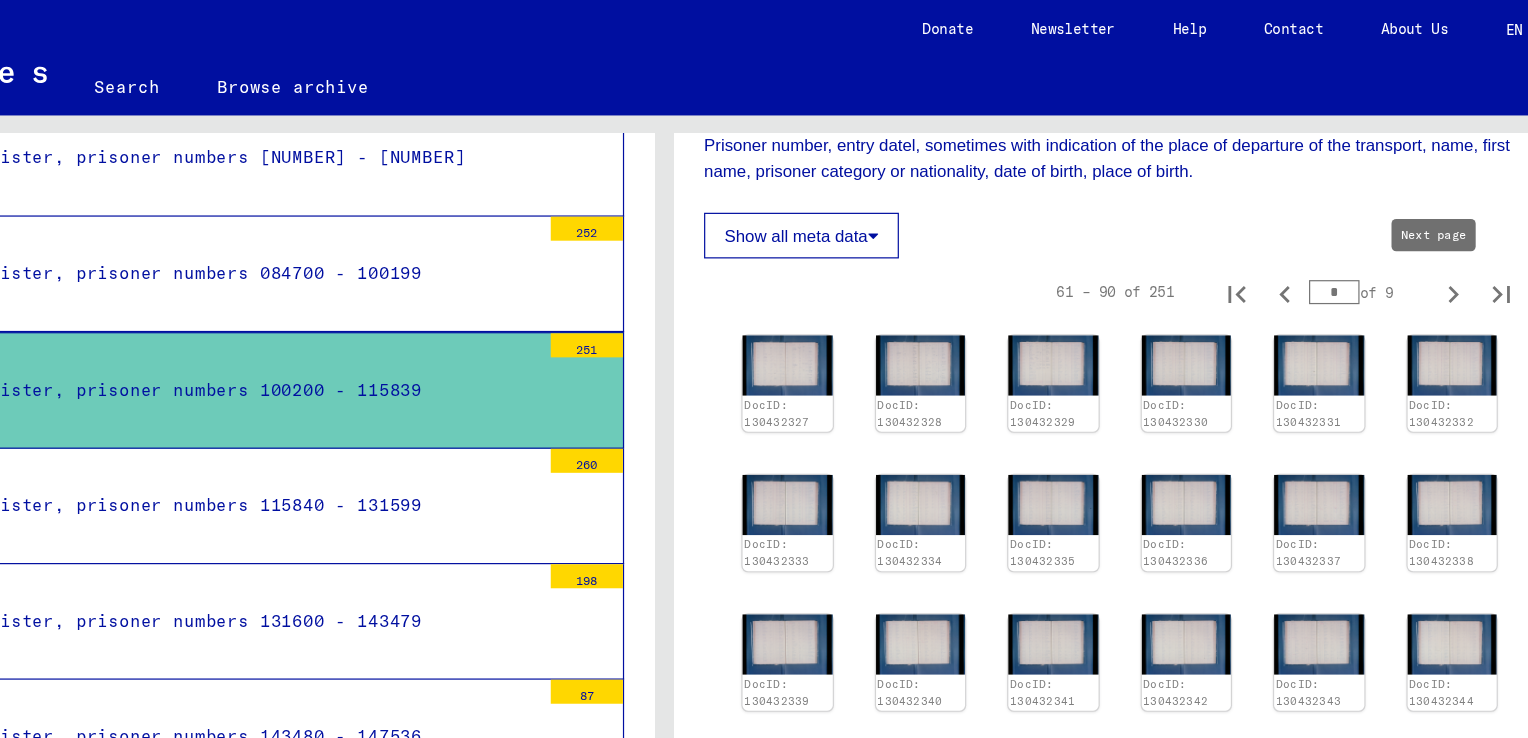 click 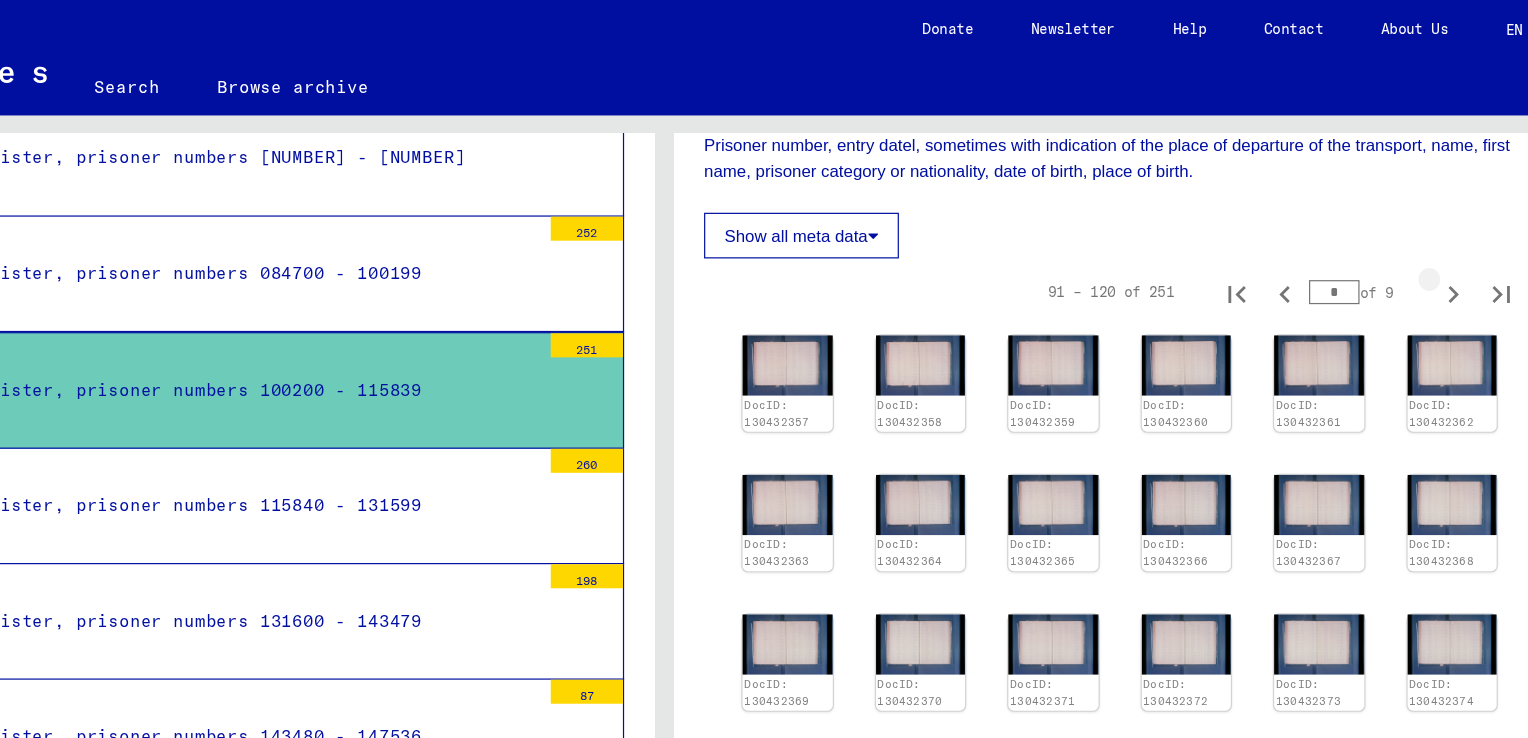 click 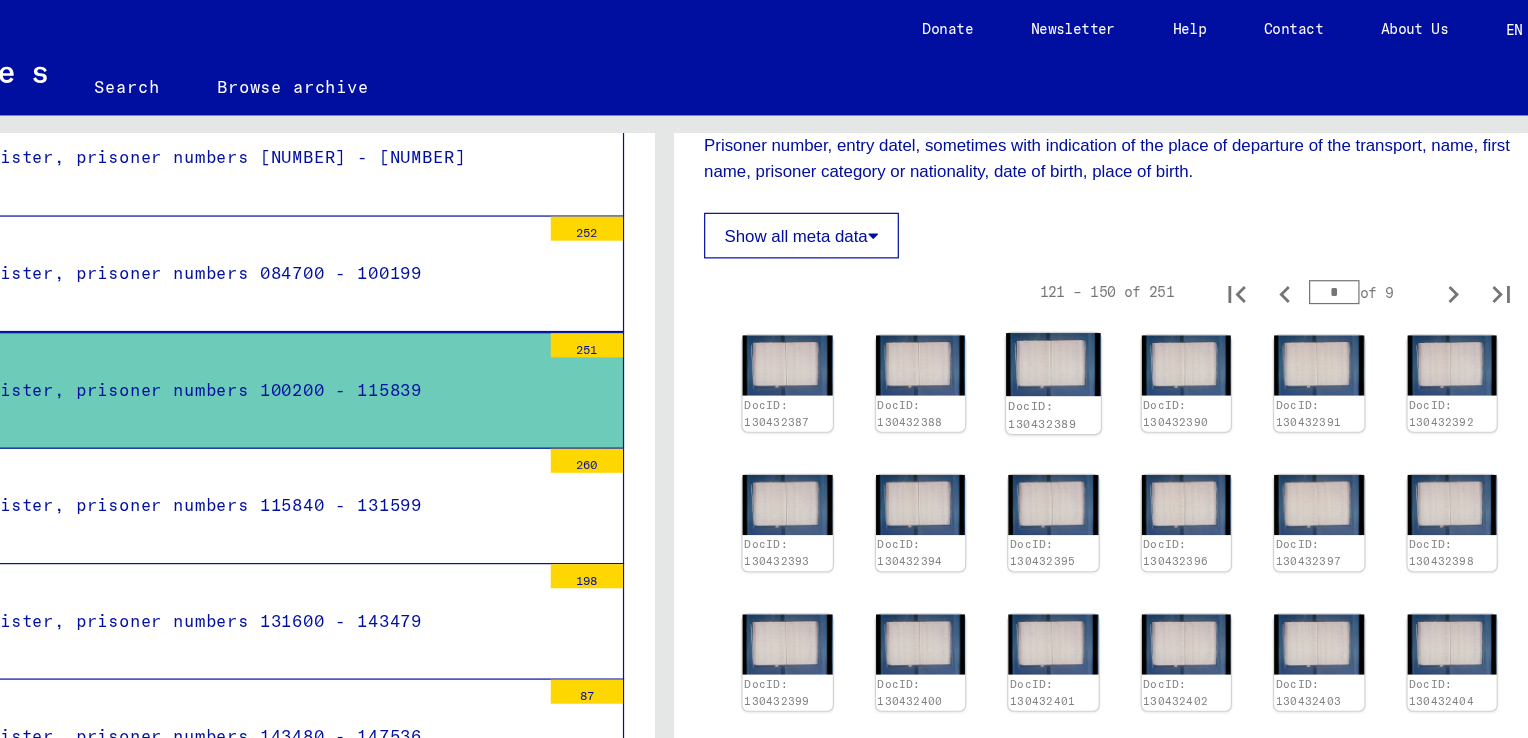 click 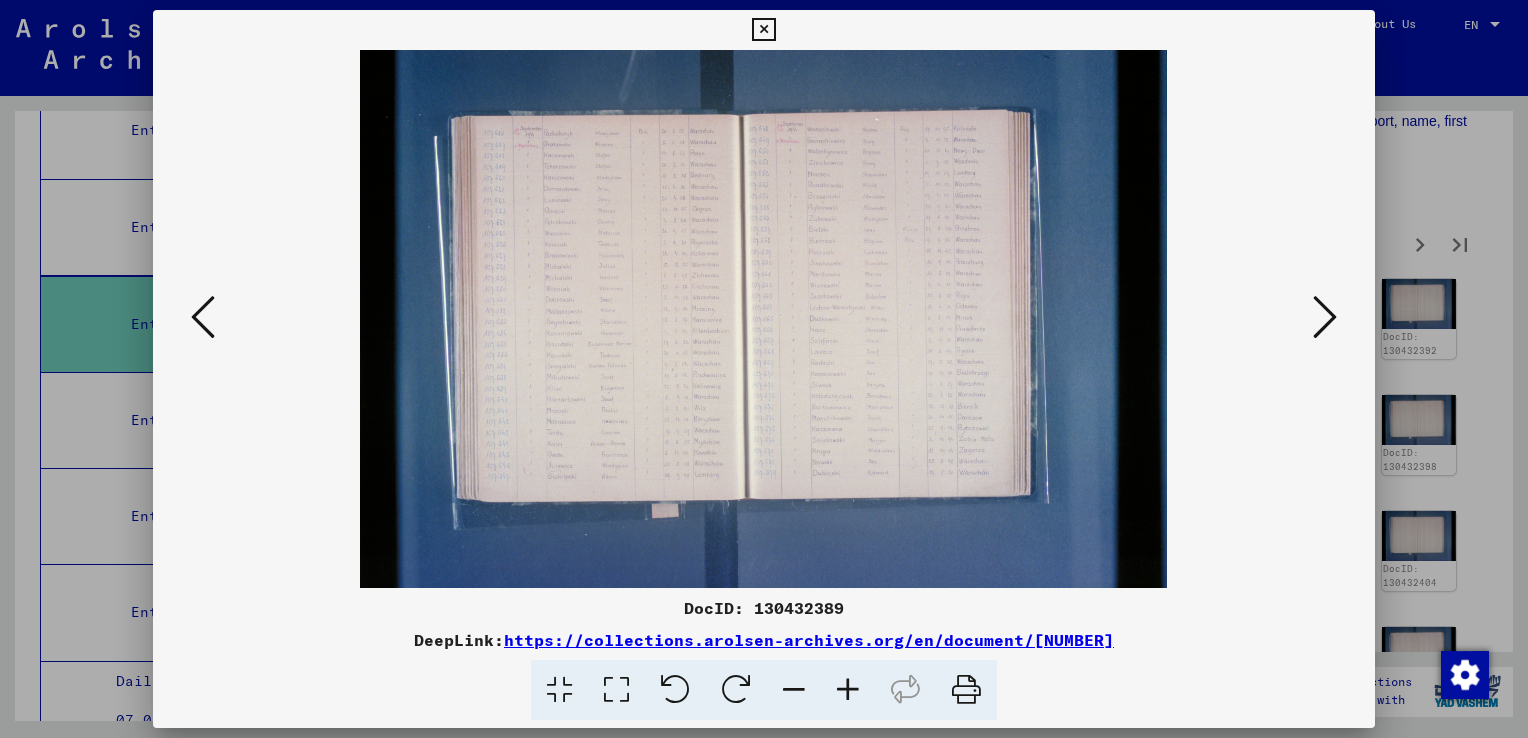 click at bounding box center [1325, 317] 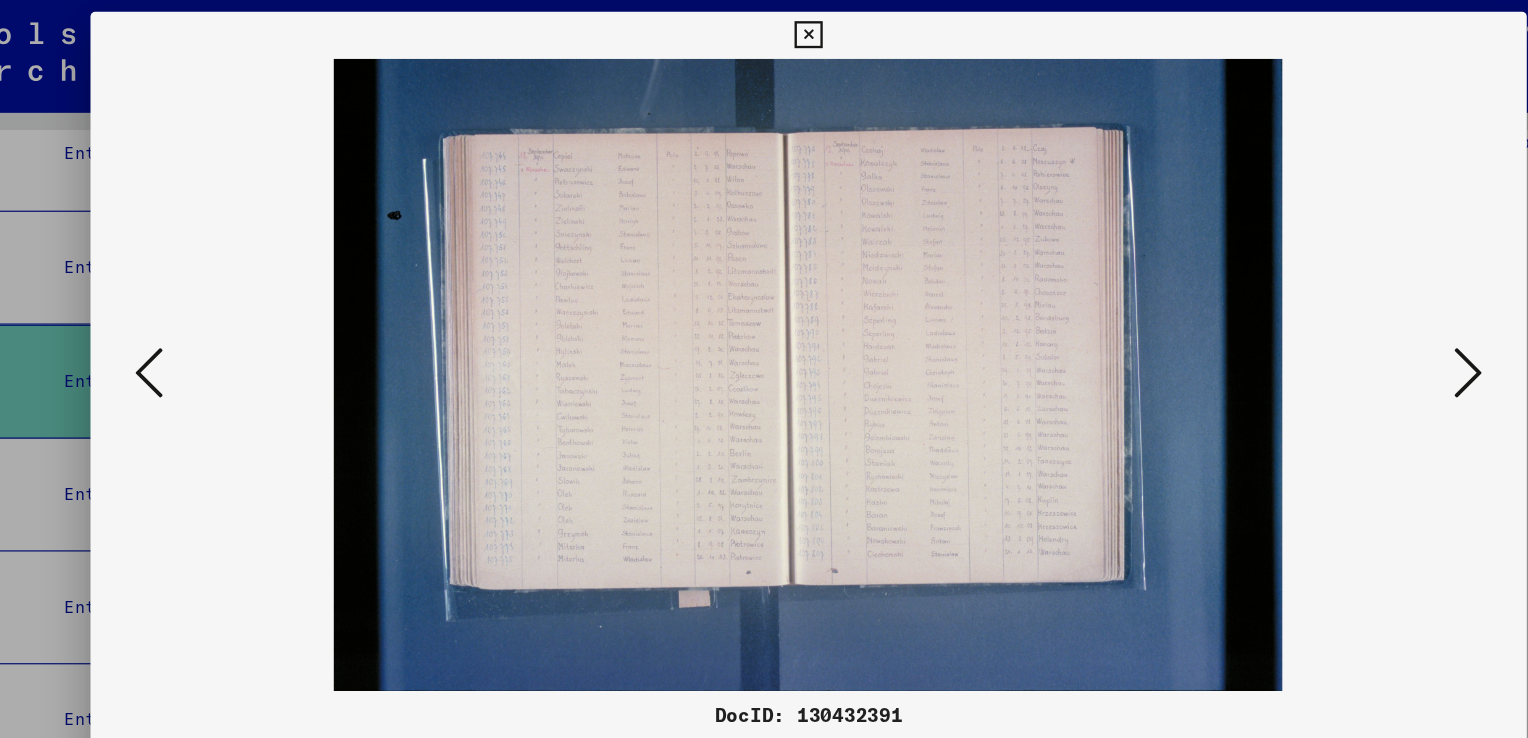 click at bounding box center [1325, 317] 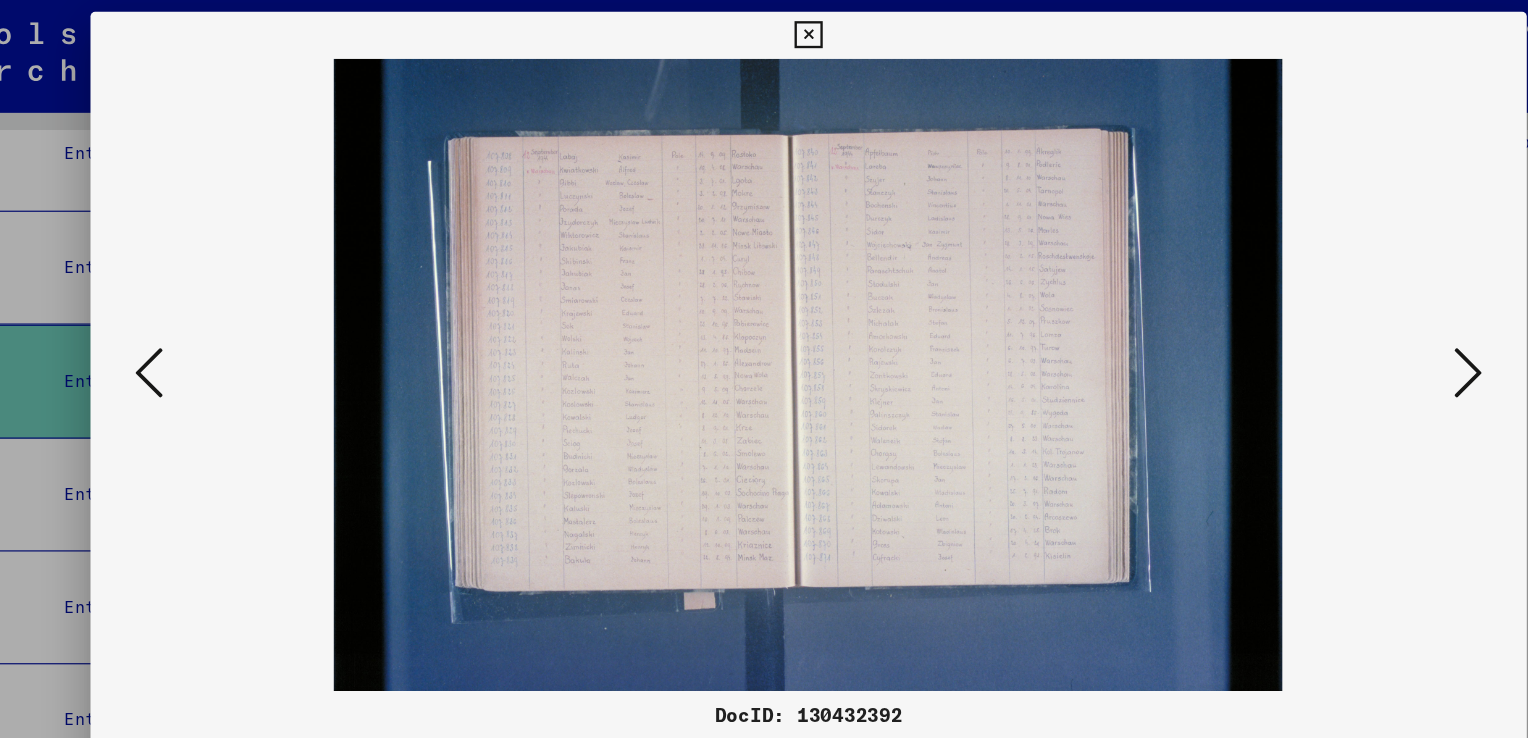 click at bounding box center [1325, 317] 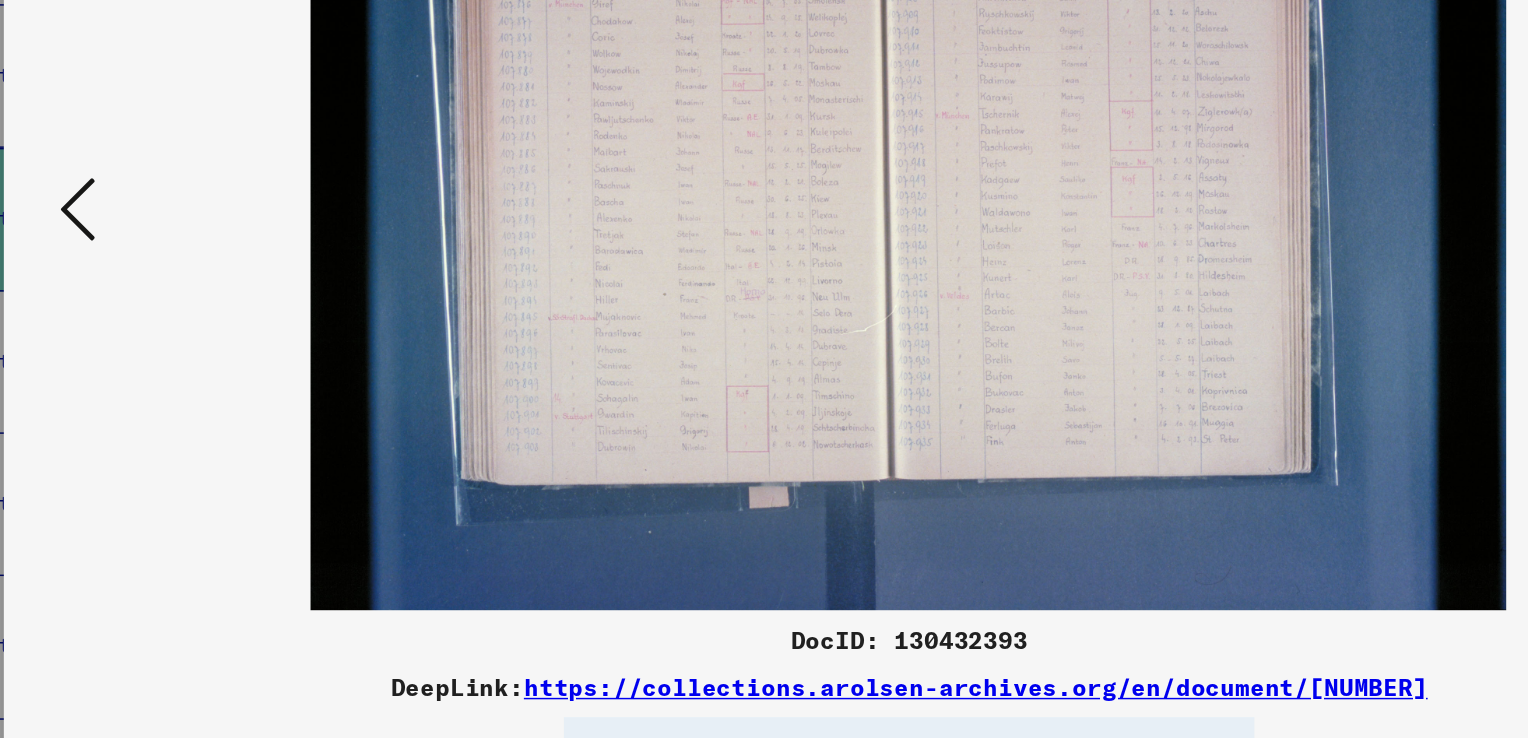 scroll, scrollTop: 0, scrollLeft: 0, axis: both 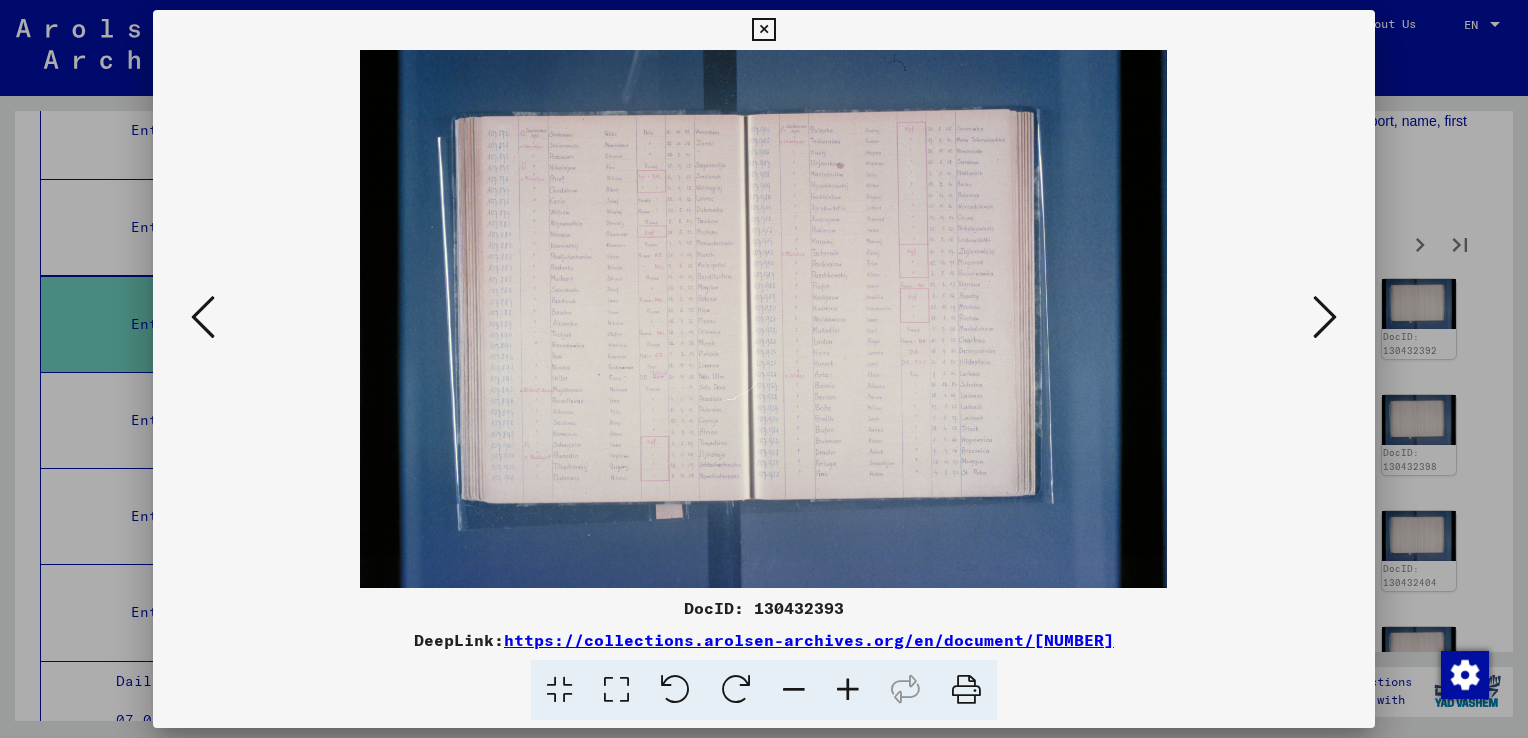 click at bounding box center [1325, 317] 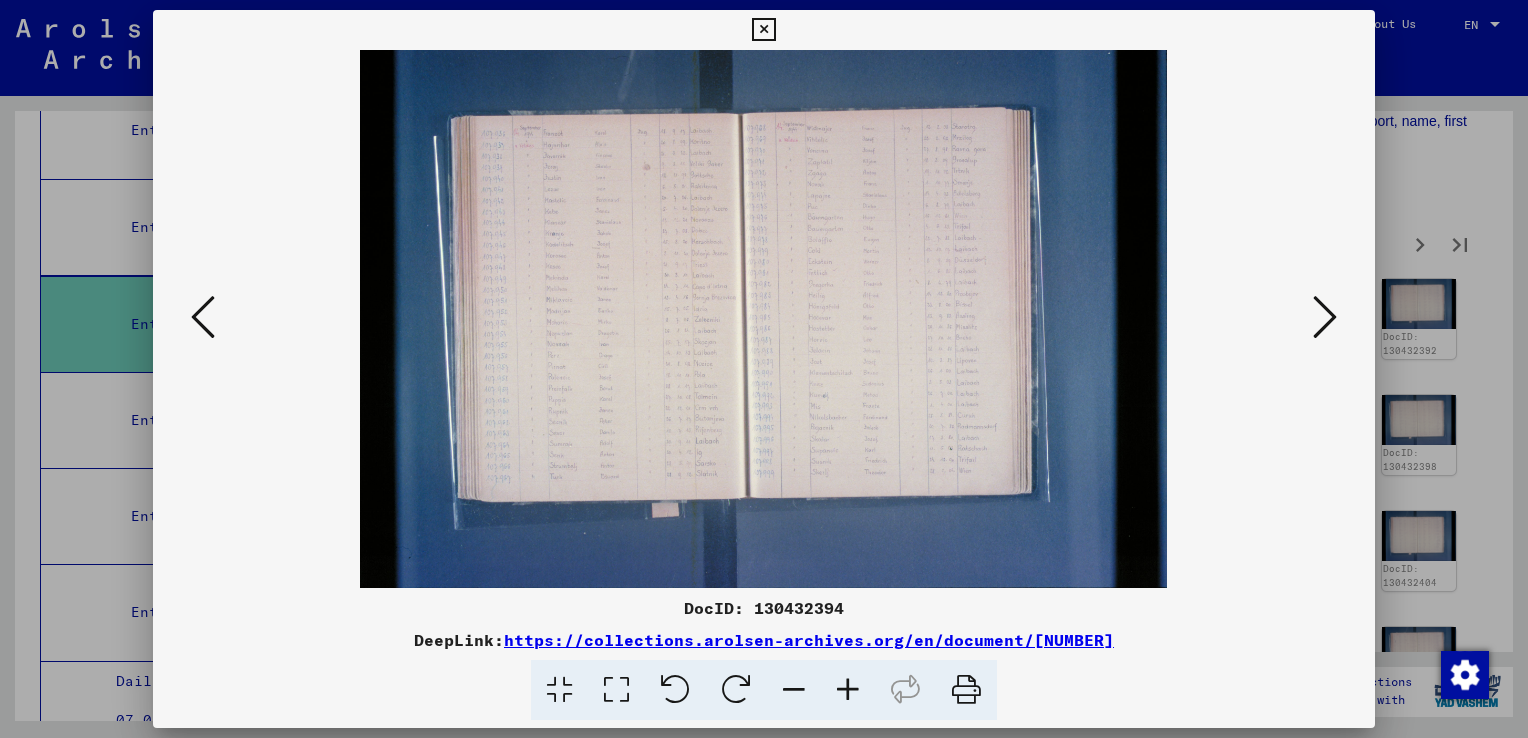 click at bounding box center (203, 317) 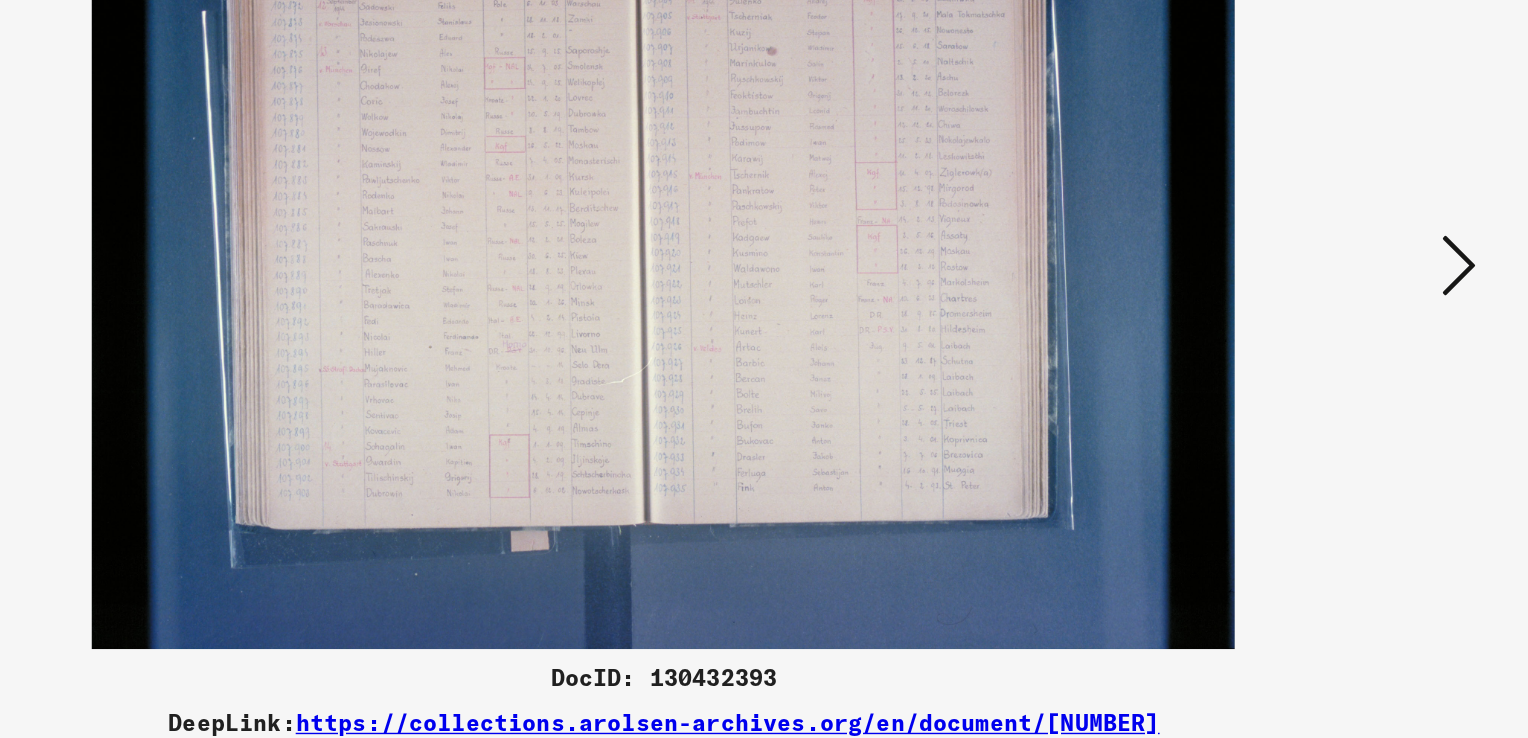 click at bounding box center (1325, 317) 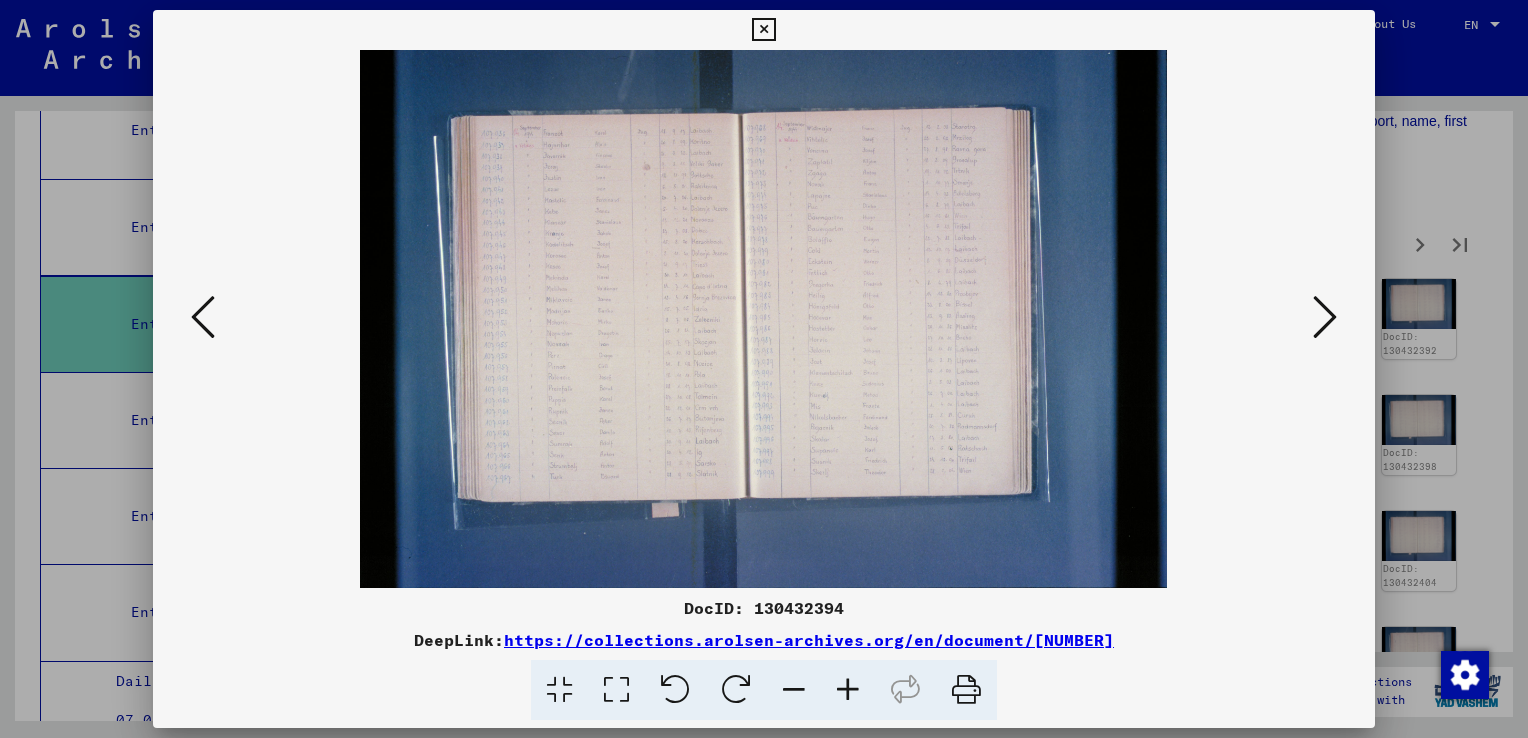 click at bounding box center [1325, 317] 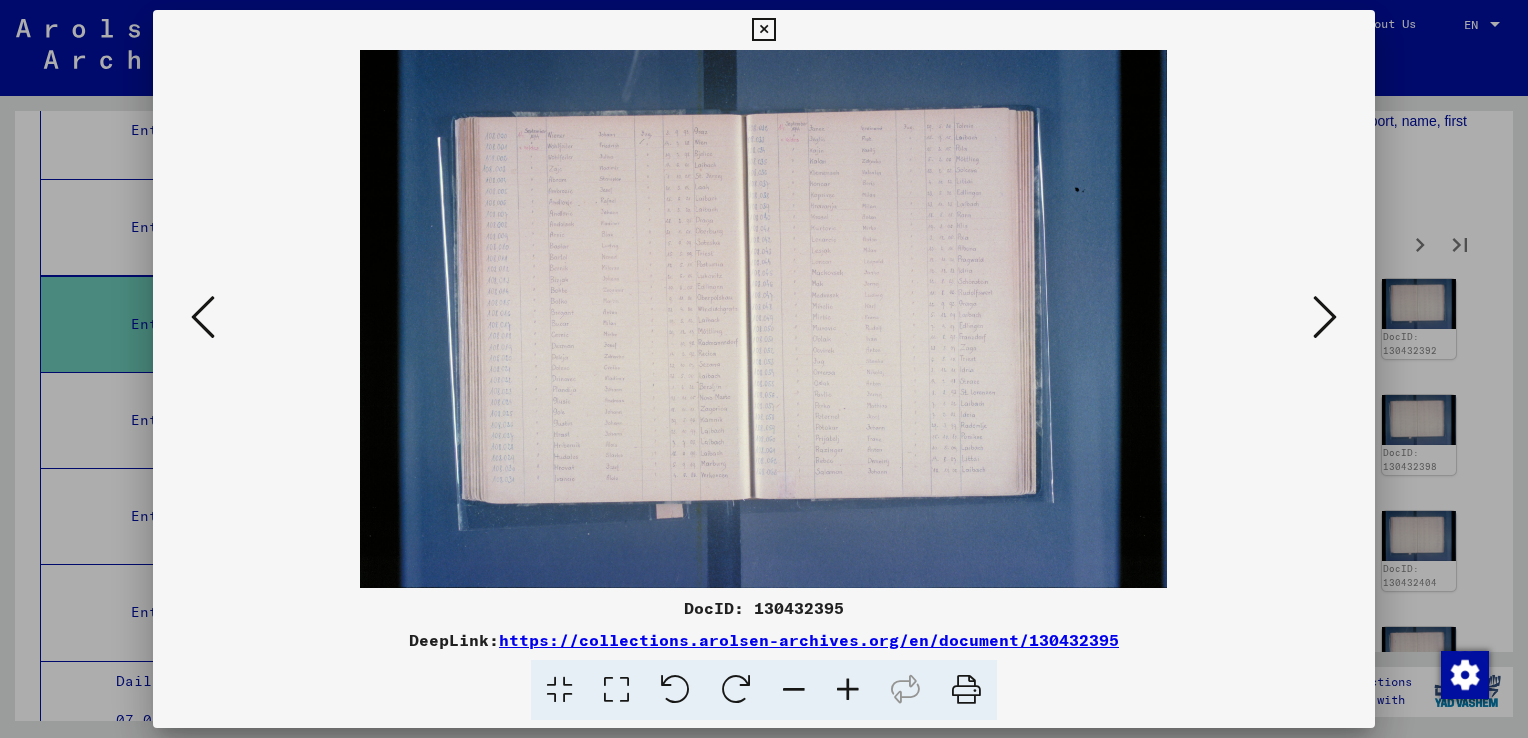 click at bounding box center (1325, 317) 